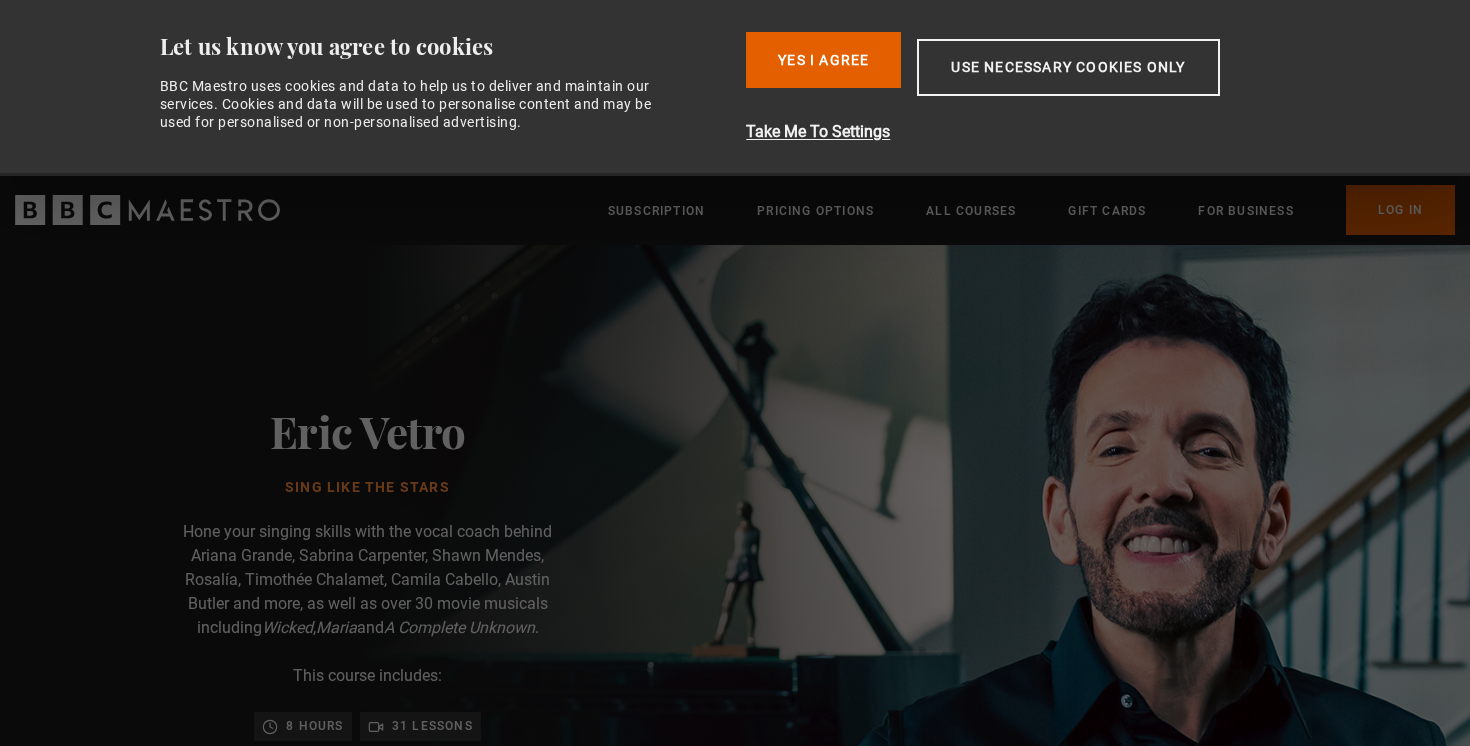 scroll, scrollTop: 0, scrollLeft: 0, axis: both 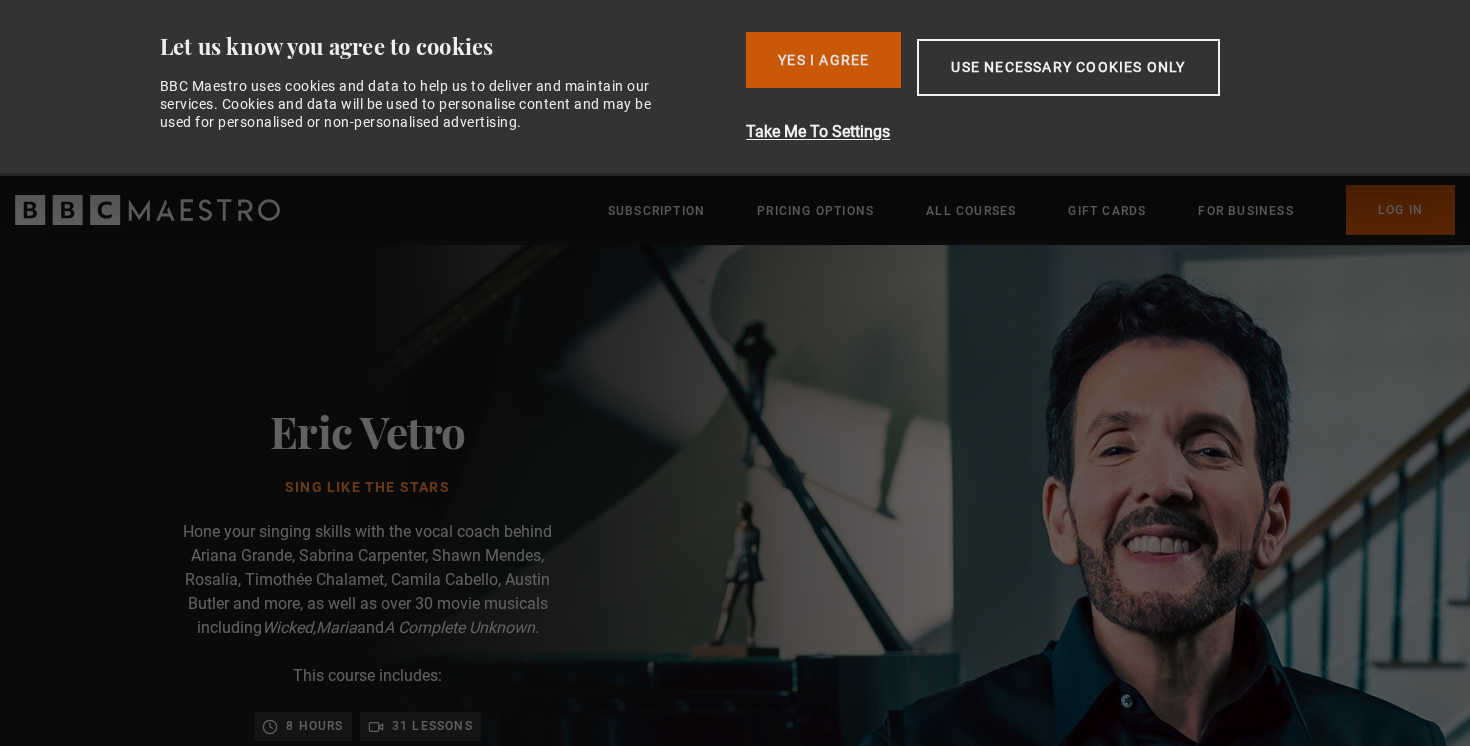 click on "Yes I Agree" at bounding box center (823, 60) 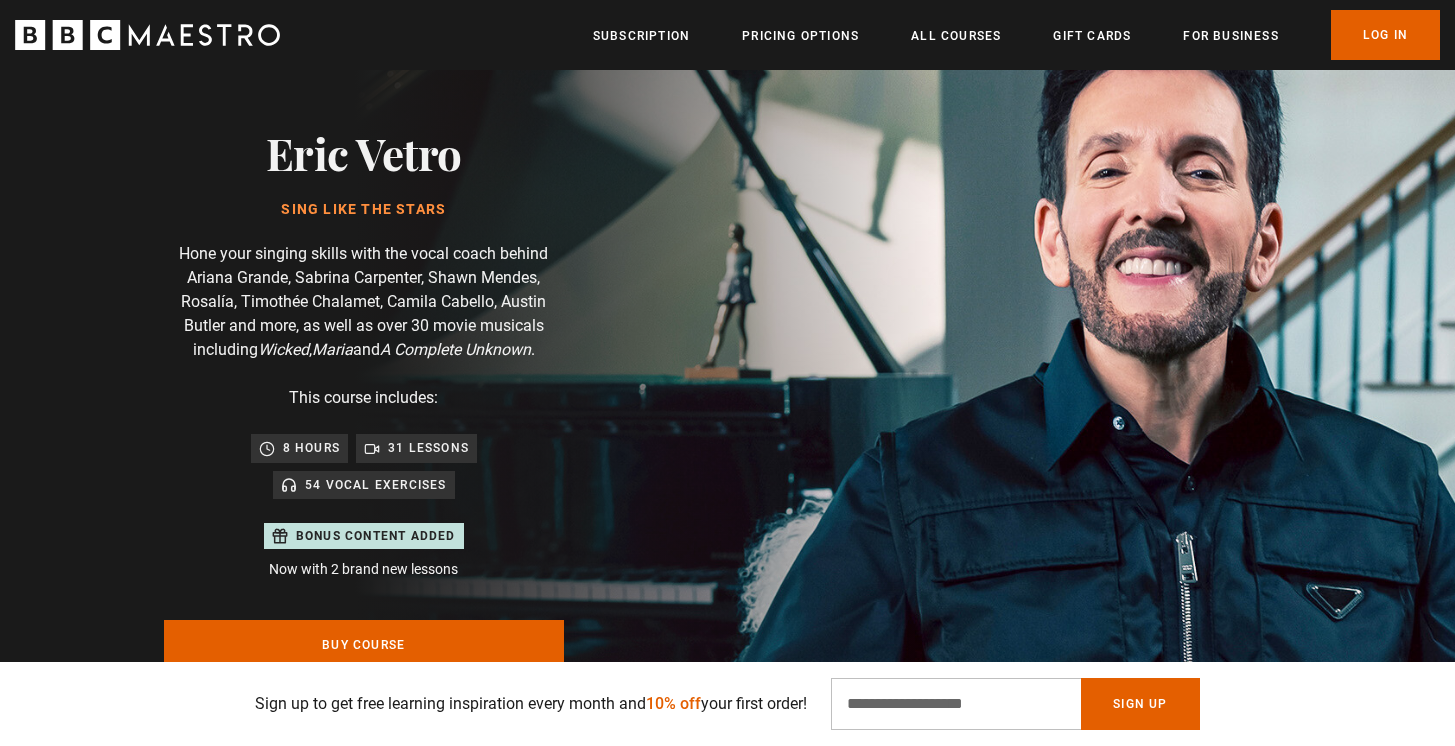 scroll, scrollTop: 124, scrollLeft: 0, axis: vertical 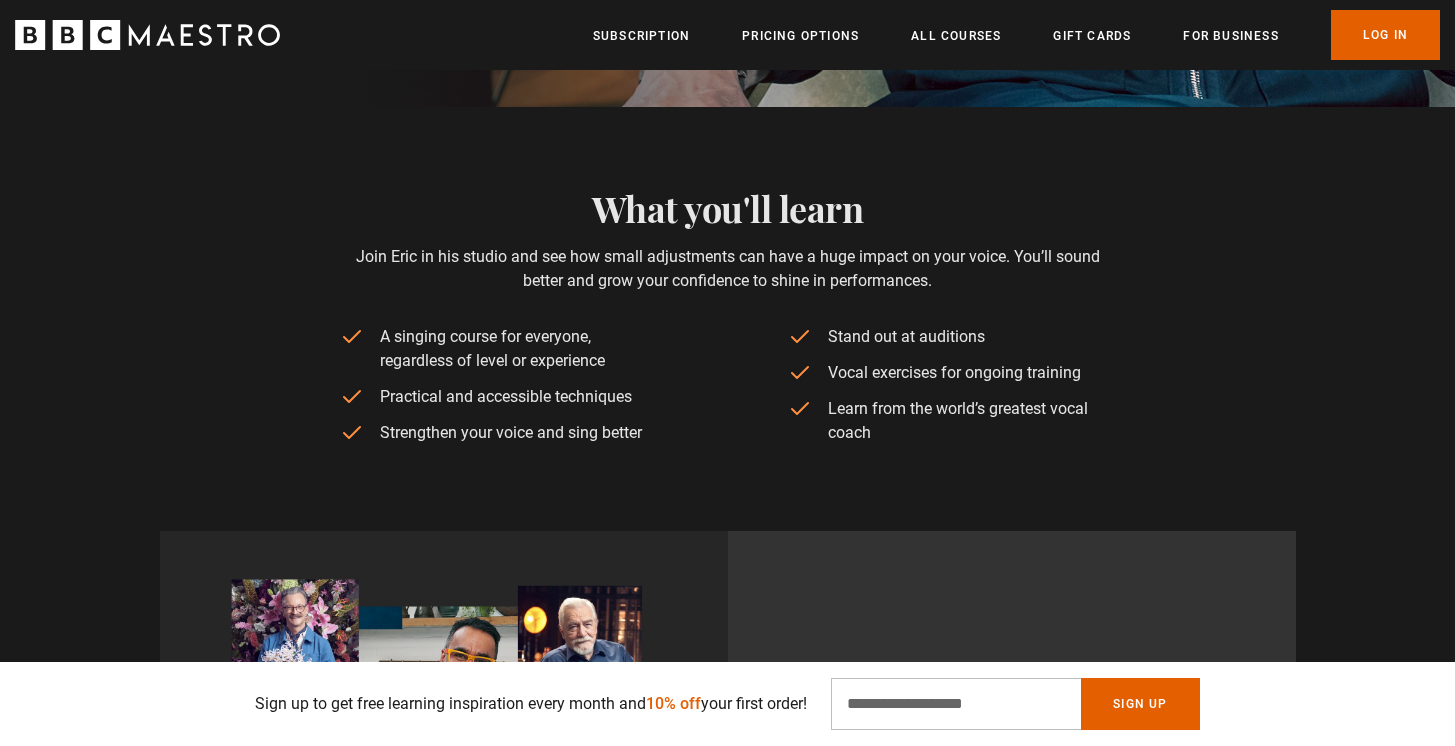 click on "Join Eric in his studio and see how small adjustments can have a huge impact on your voice. You’ll sound better and grow your confidence to shine in performances." at bounding box center [727, 269] 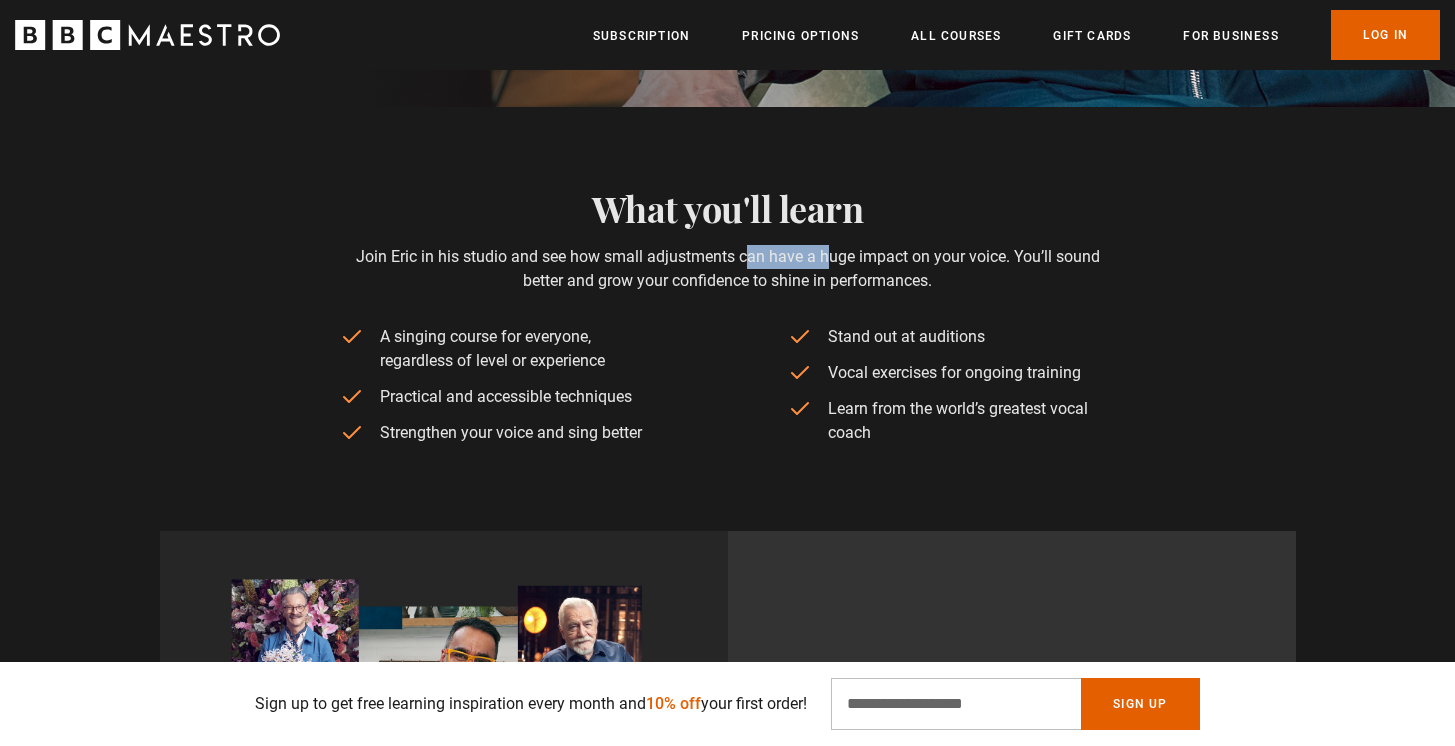 click on "Join Eric in his studio and see how small adjustments can have a huge impact on your voice. You’ll sound better and grow your confidence to shine in performances." at bounding box center [727, 269] 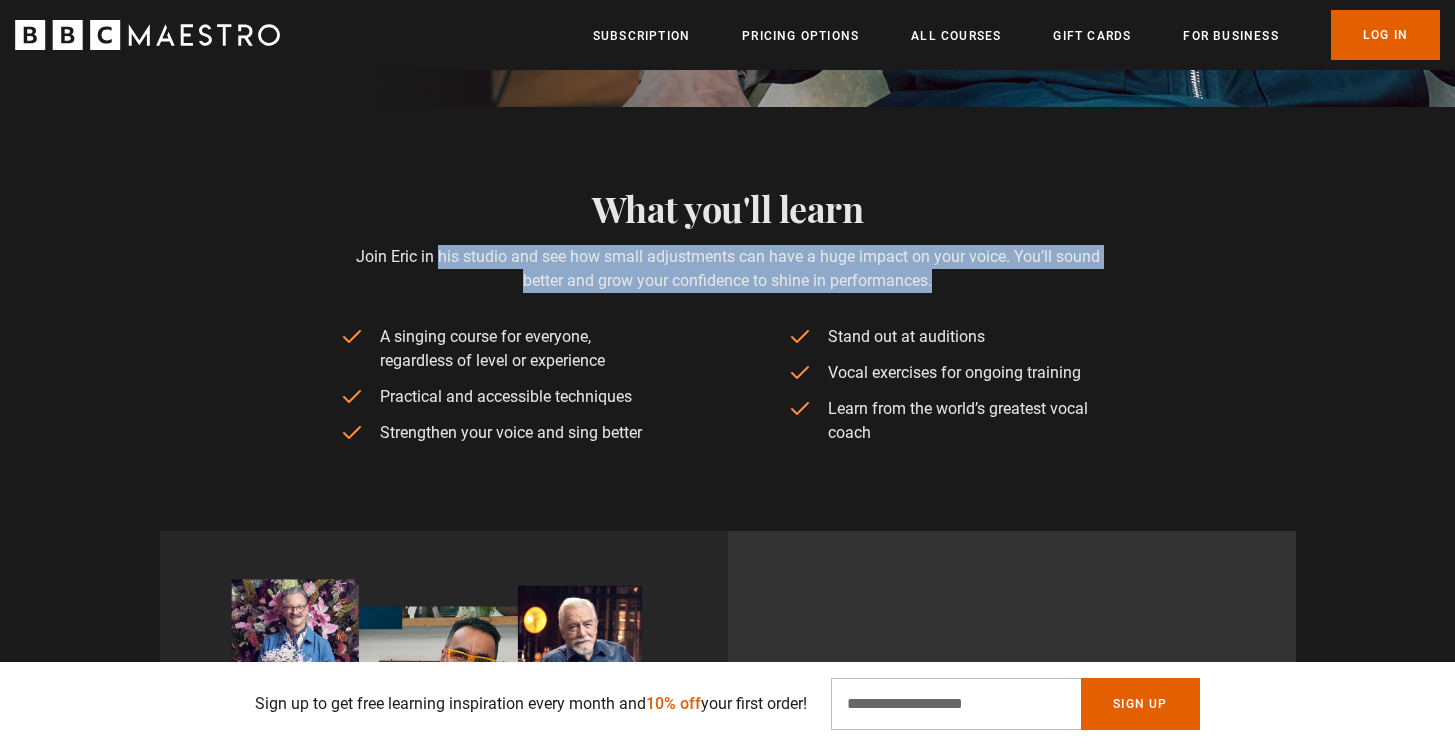 click on "Join Eric in his studio and see how small adjustments can have a huge impact on your voice. You’ll sound better and grow your confidence to shine in performances." at bounding box center (727, 269) 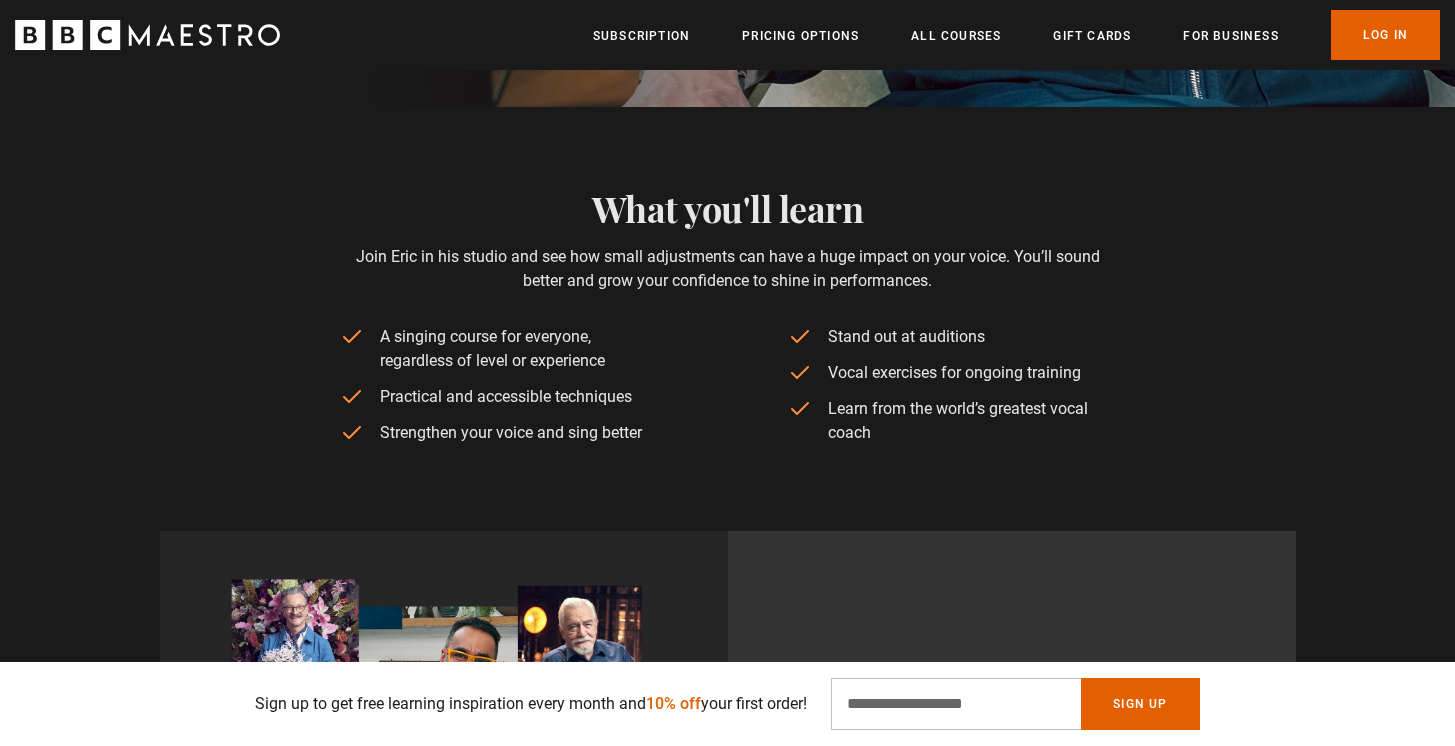 click on "A singing course for everyone, regardless of level or experience" at bounding box center [504, 349] 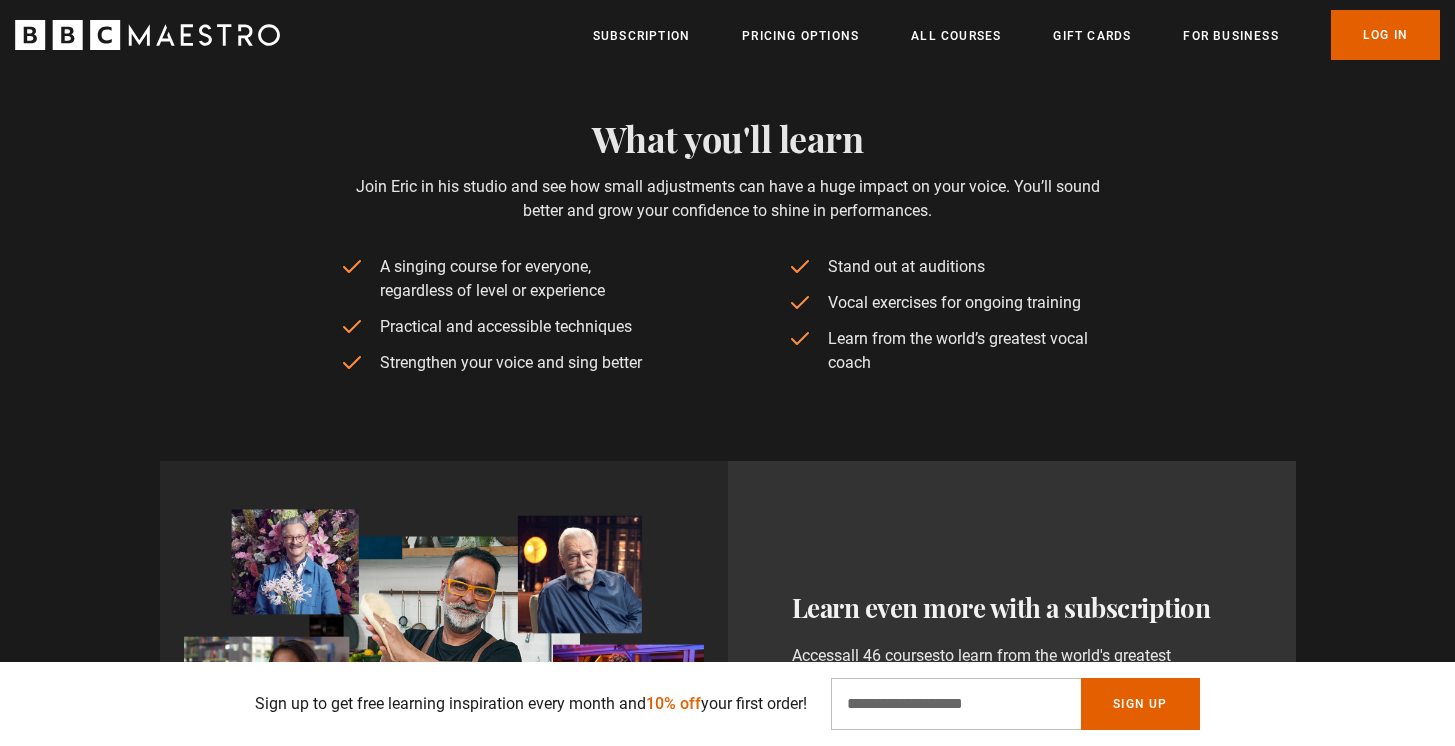 scroll, scrollTop: 975, scrollLeft: 0, axis: vertical 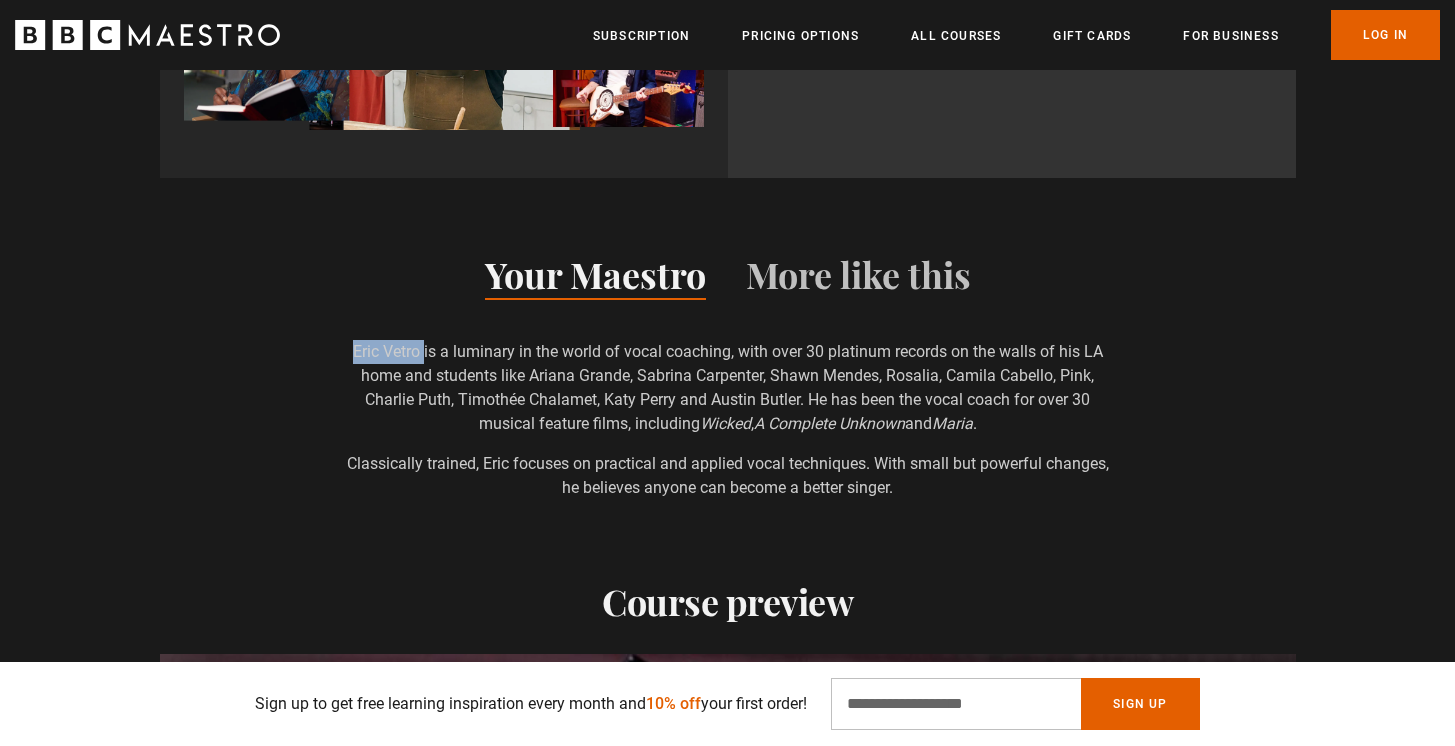 drag, startPoint x: 355, startPoint y: 353, endPoint x: 423, endPoint y: 343, distance: 68.73136 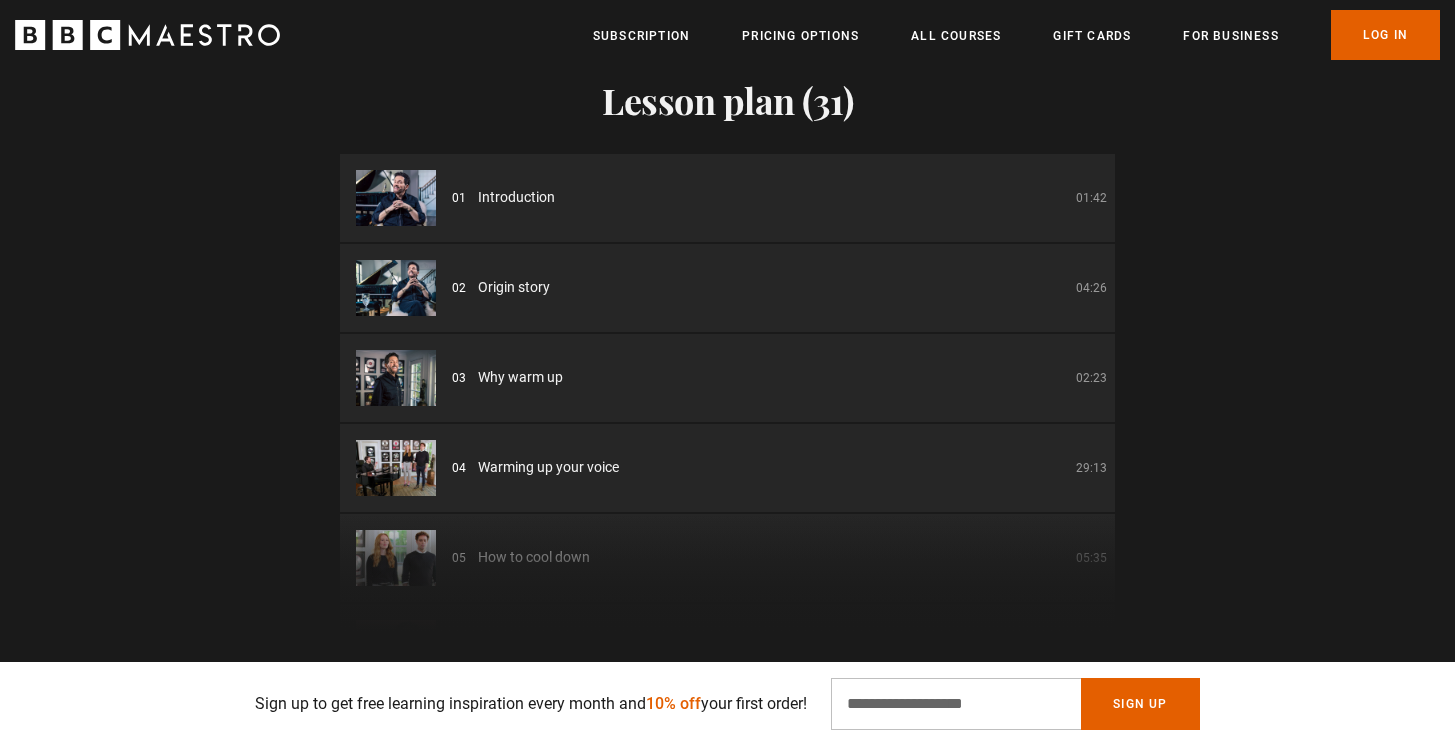 scroll, scrollTop: 2895, scrollLeft: 0, axis: vertical 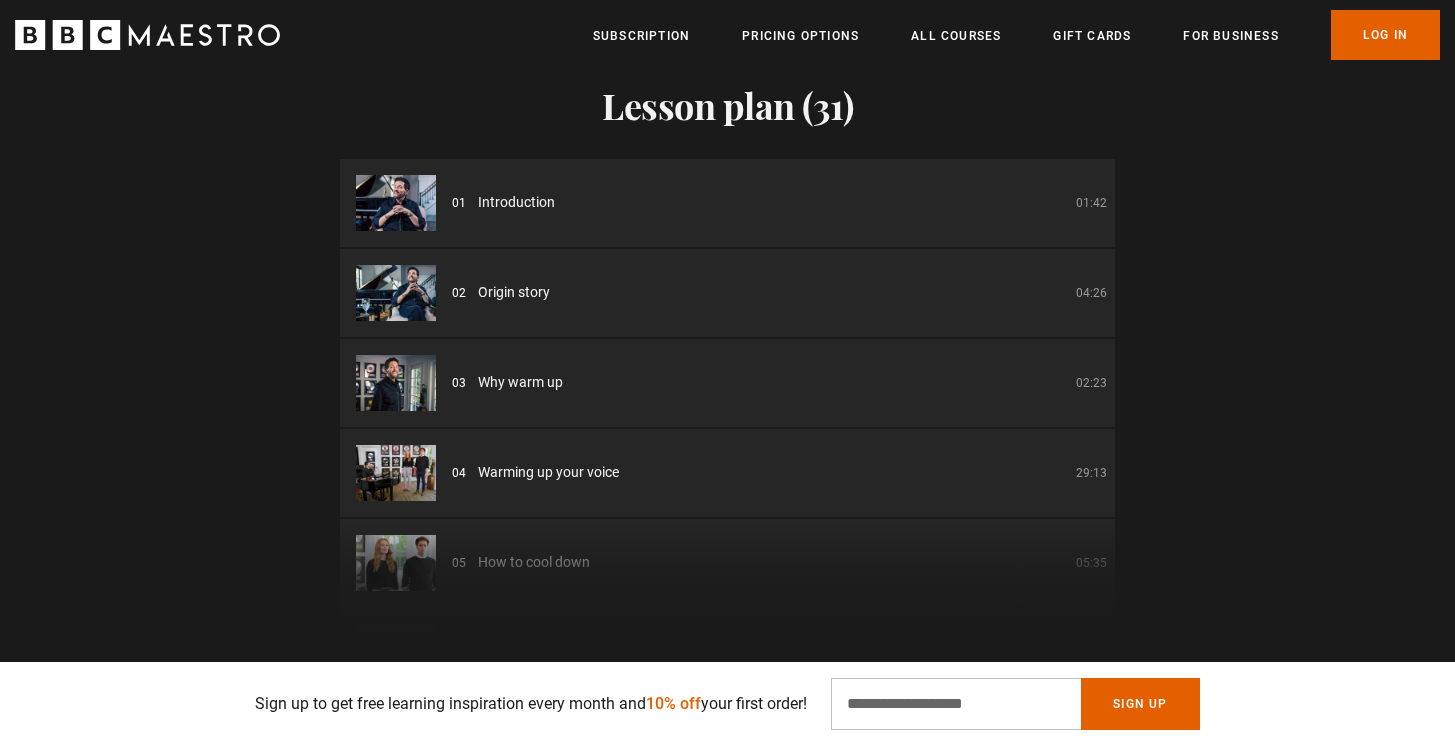 click on "Introduction" at bounding box center [516, 202] 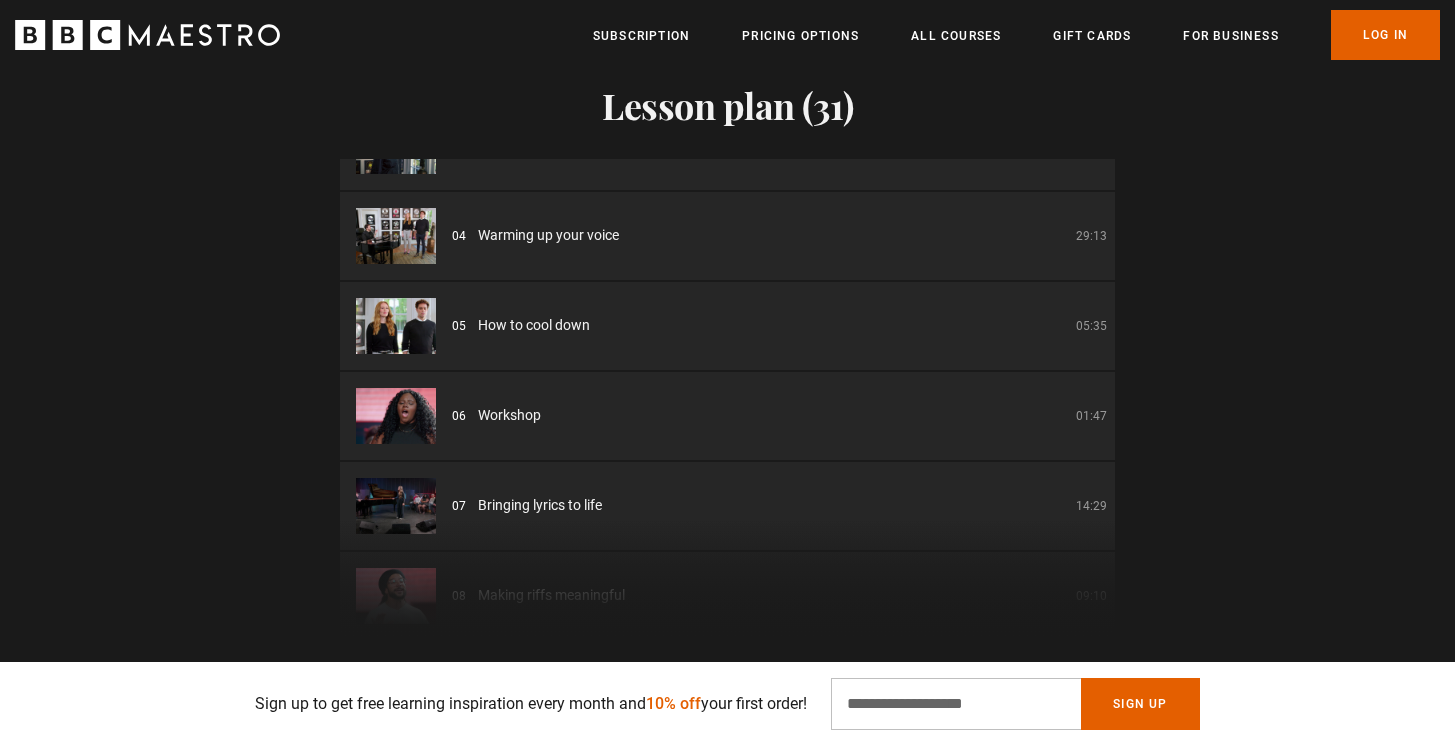 scroll, scrollTop: 172, scrollLeft: 0, axis: vertical 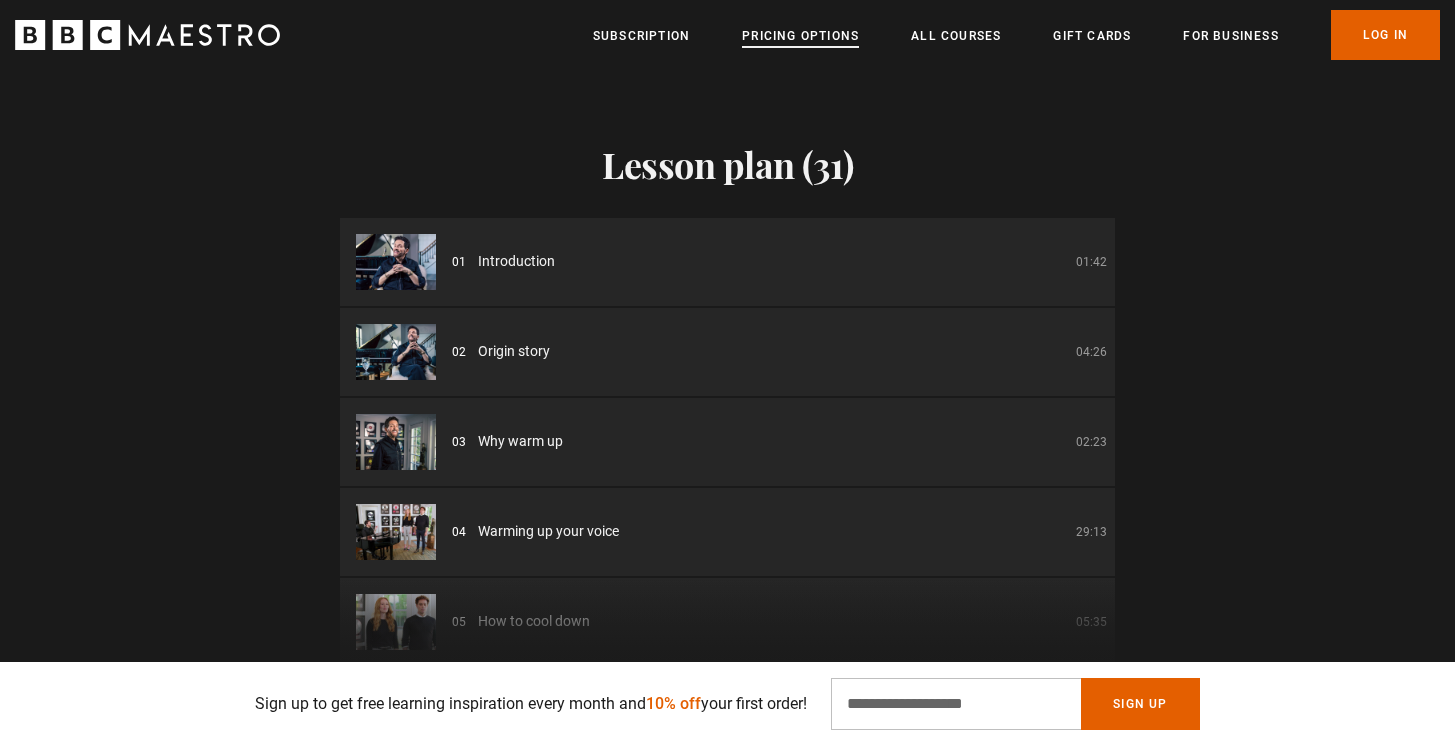 click on "Pricing Options" at bounding box center [800, 36] 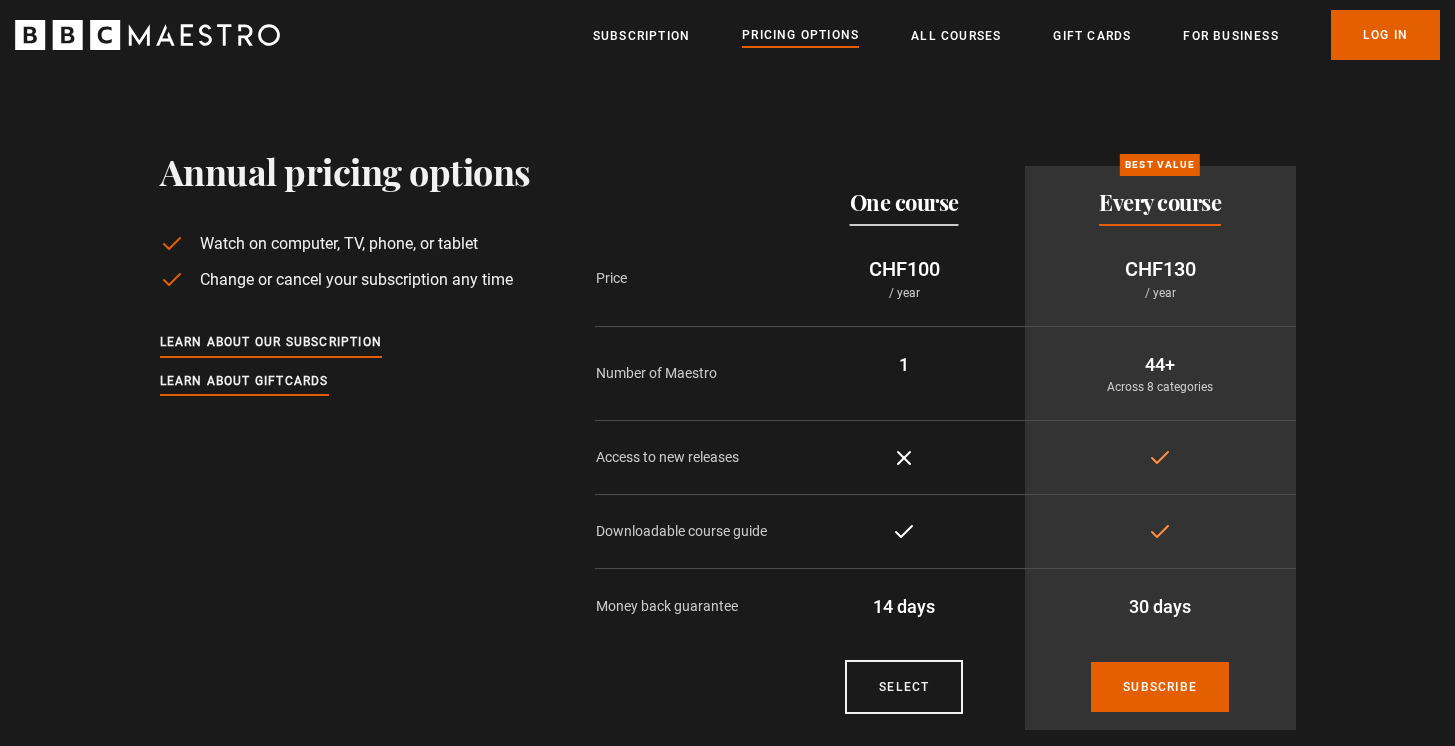 scroll, scrollTop: 0, scrollLeft: 0, axis: both 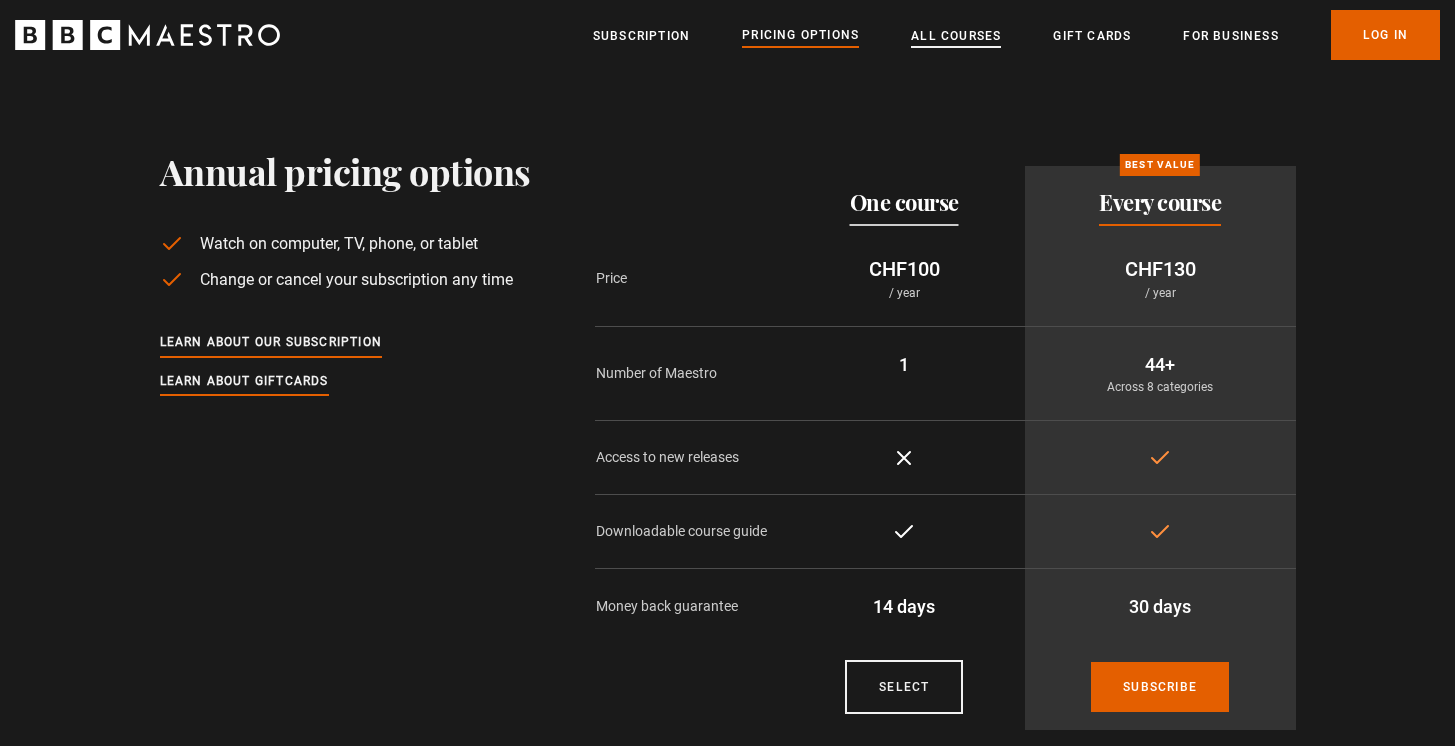 click on "All Courses" at bounding box center [956, 36] 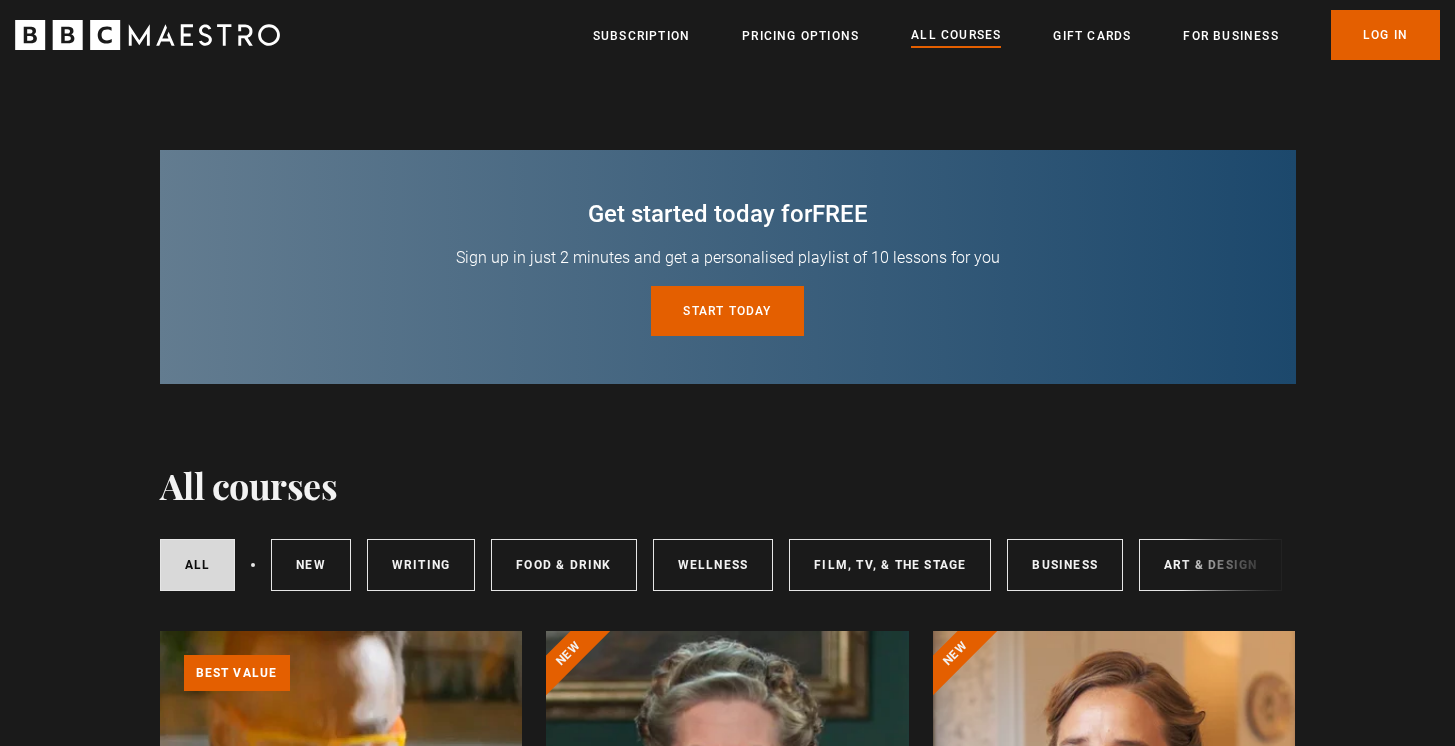 scroll, scrollTop: 0, scrollLeft: 0, axis: both 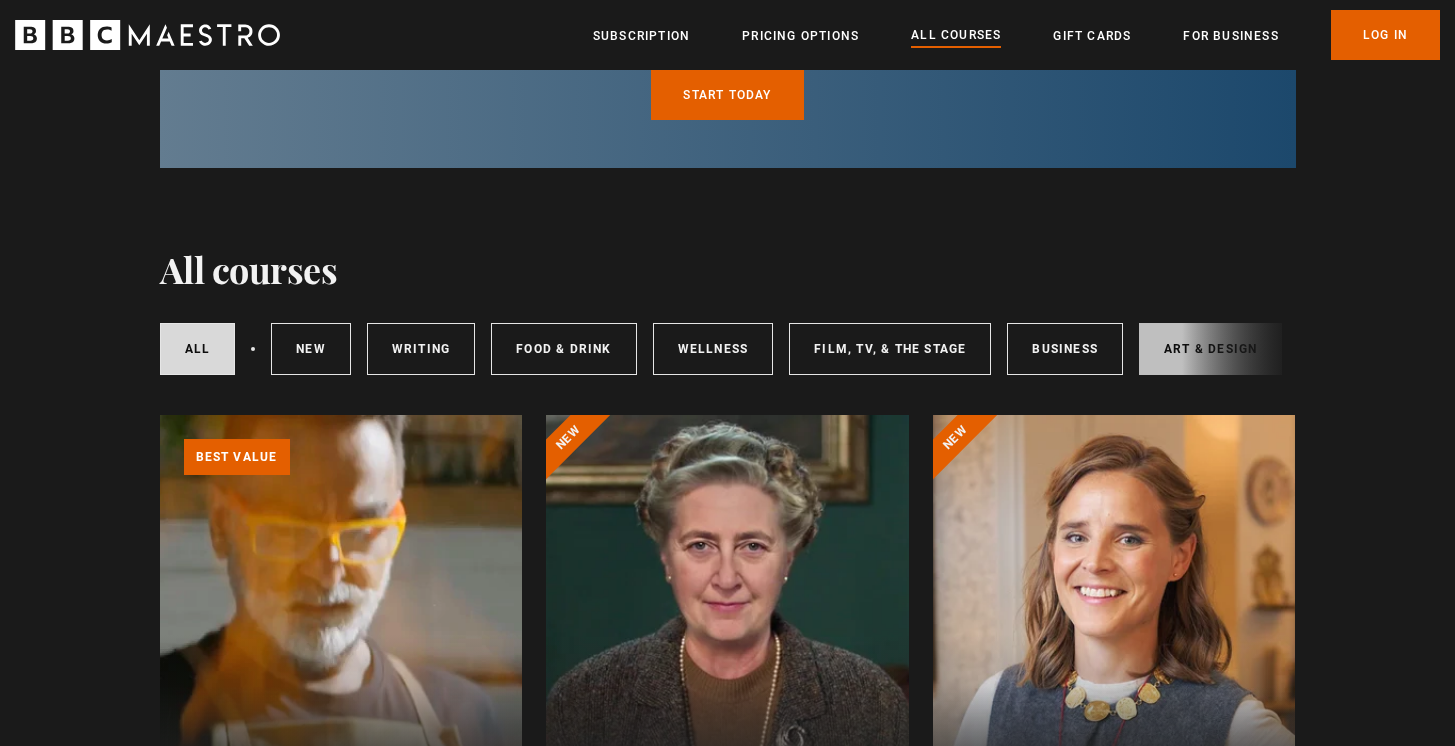 click on "Art & Design" at bounding box center (1210, 349) 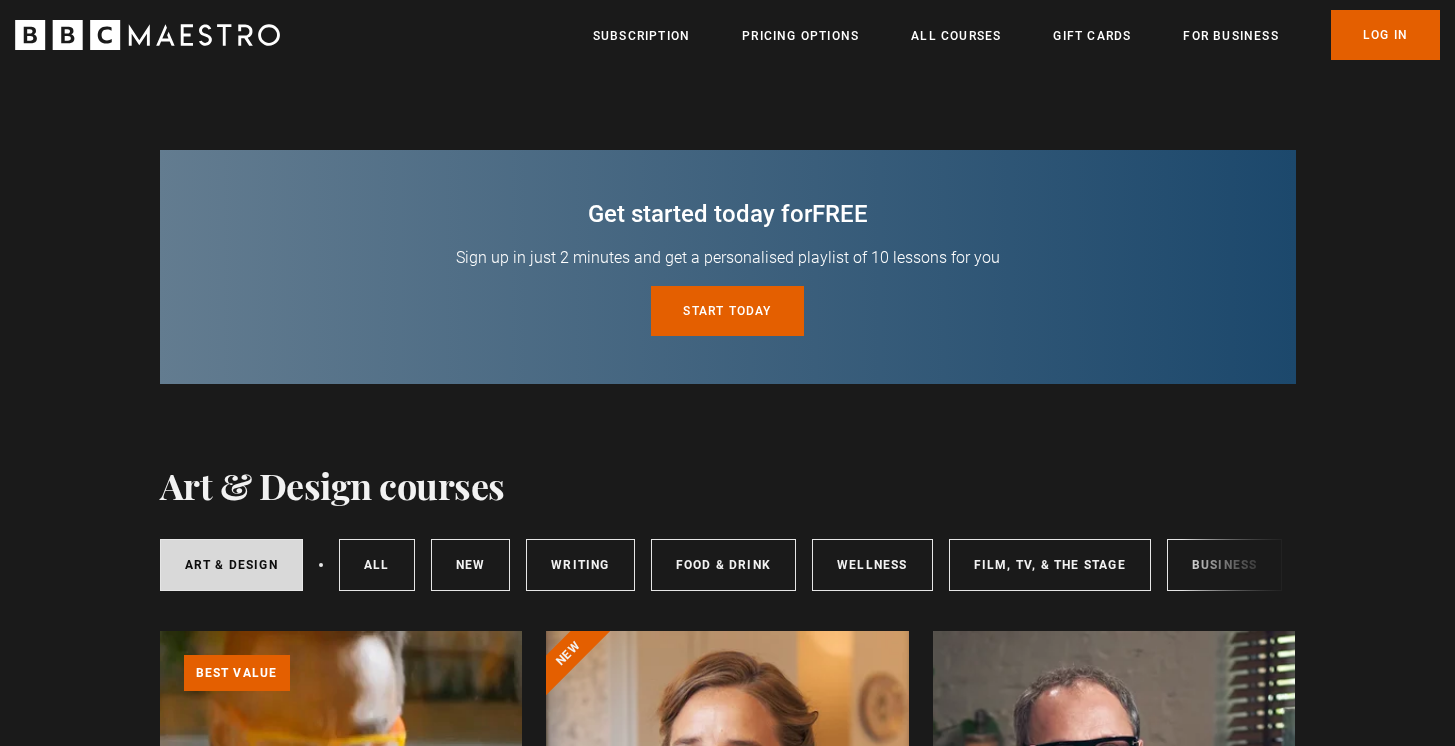 scroll, scrollTop: 0, scrollLeft: 0, axis: both 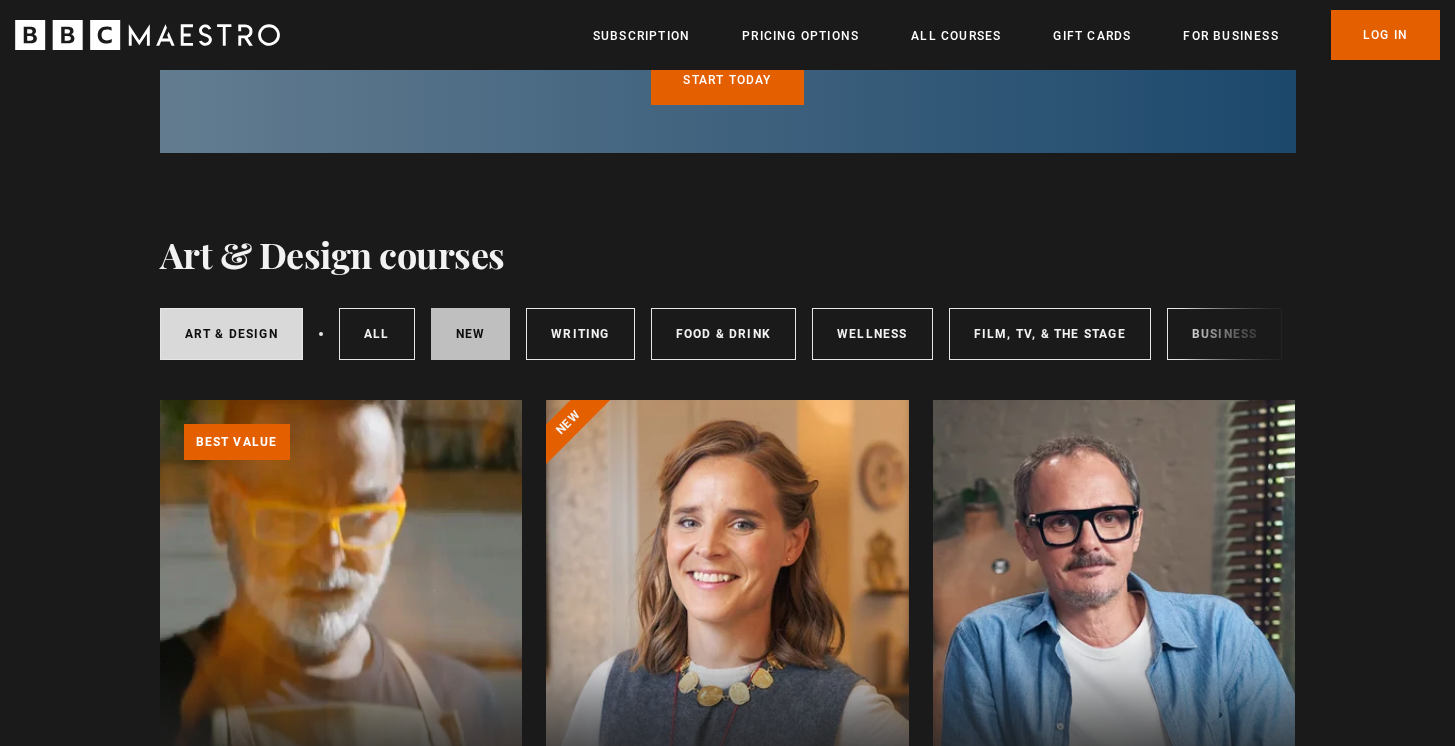 click on "New courses" at bounding box center (471, 334) 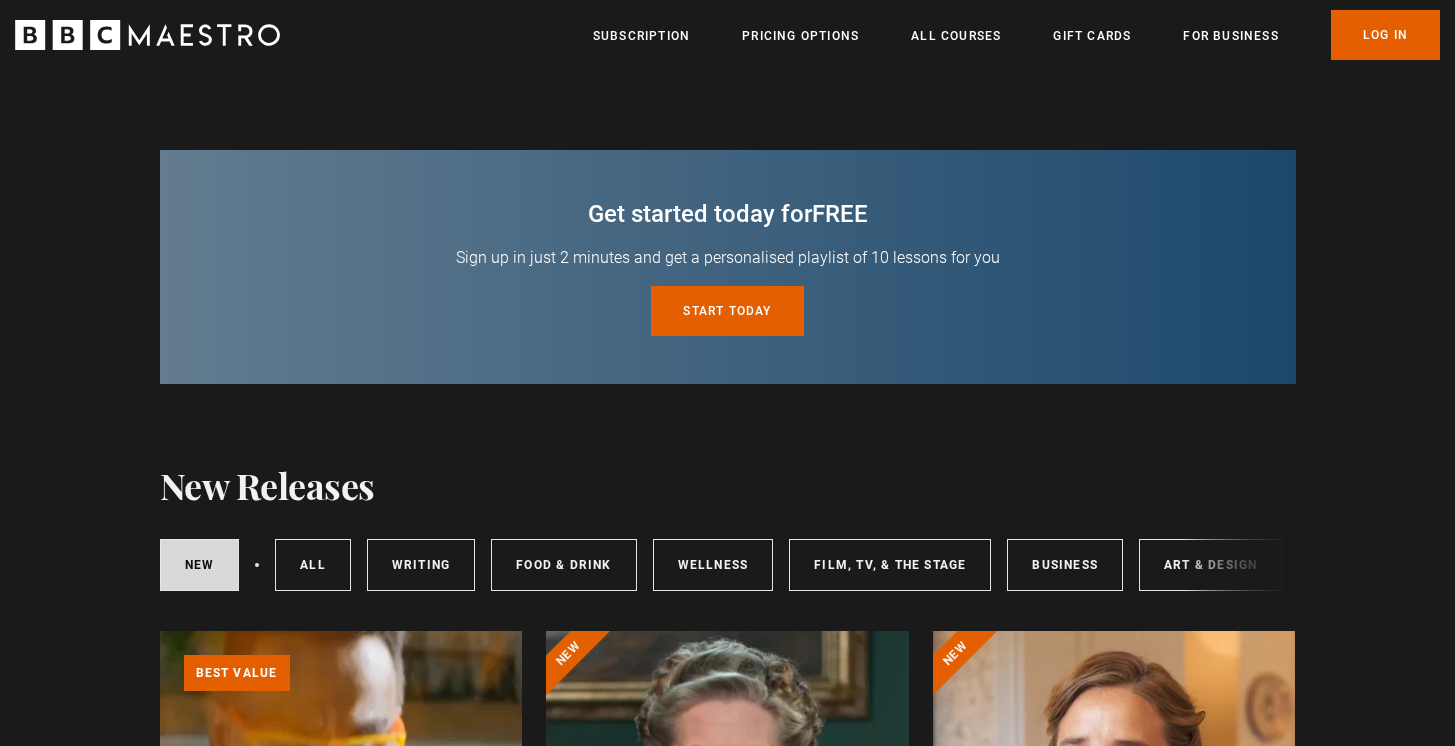 scroll, scrollTop: 0, scrollLeft: 0, axis: both 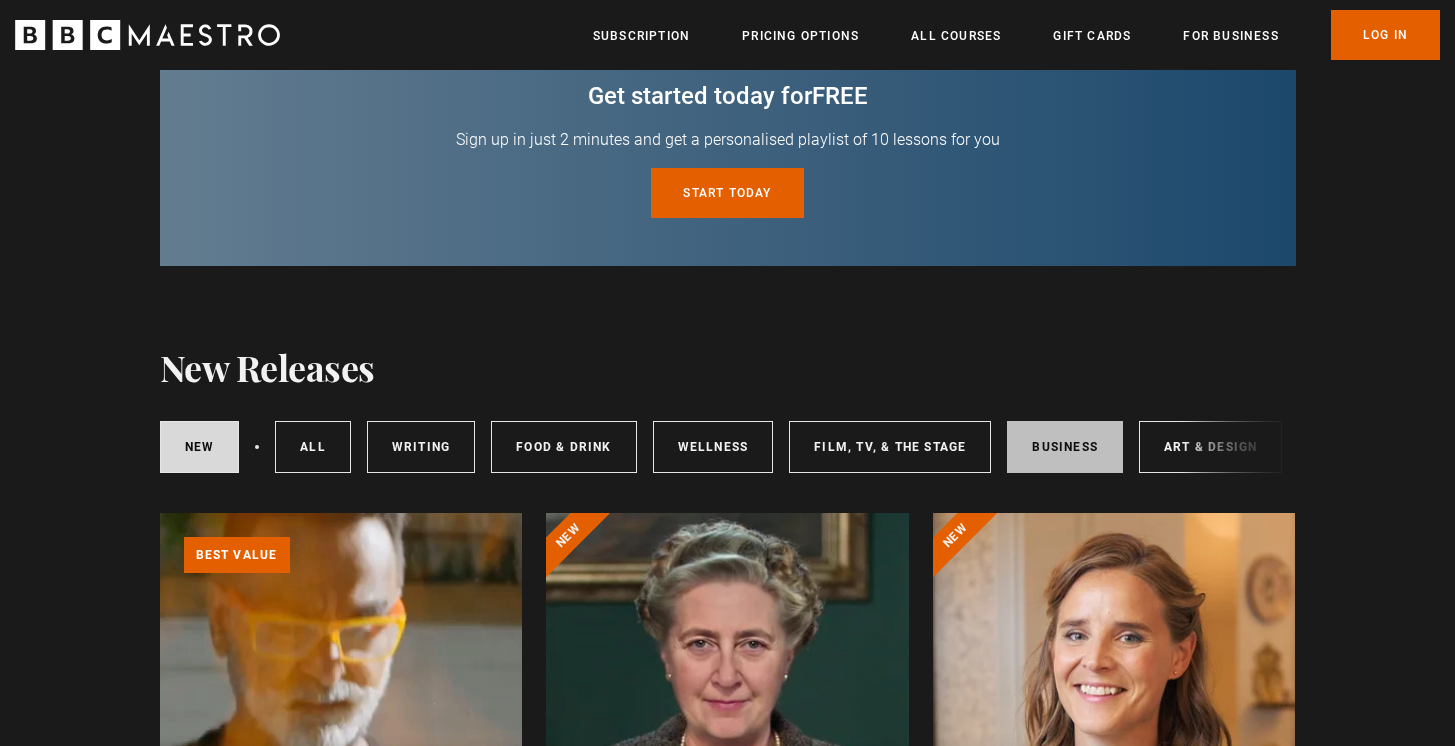 click on "Business" at bounding box center [1065, 447] 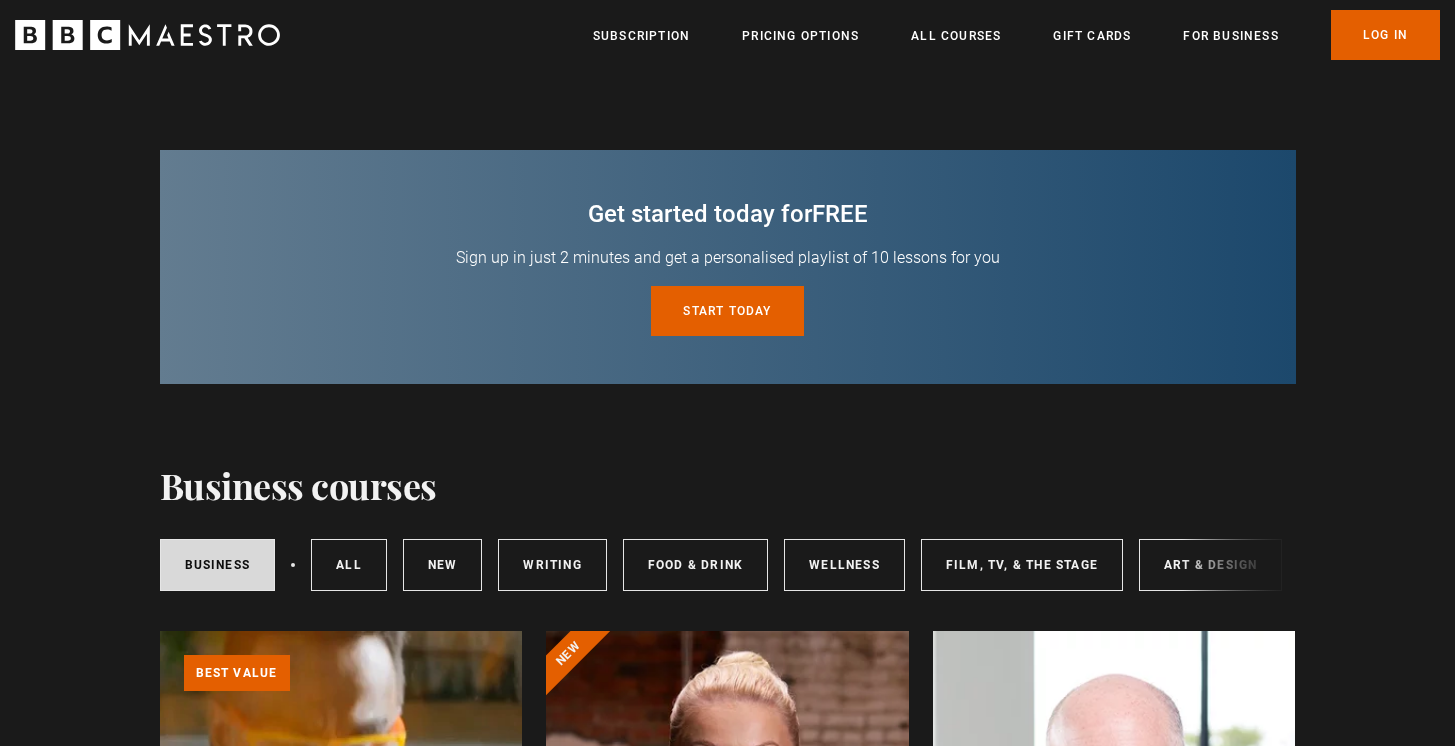 scroll, scrollTop: 0, scrollLeft: 0, axis: both 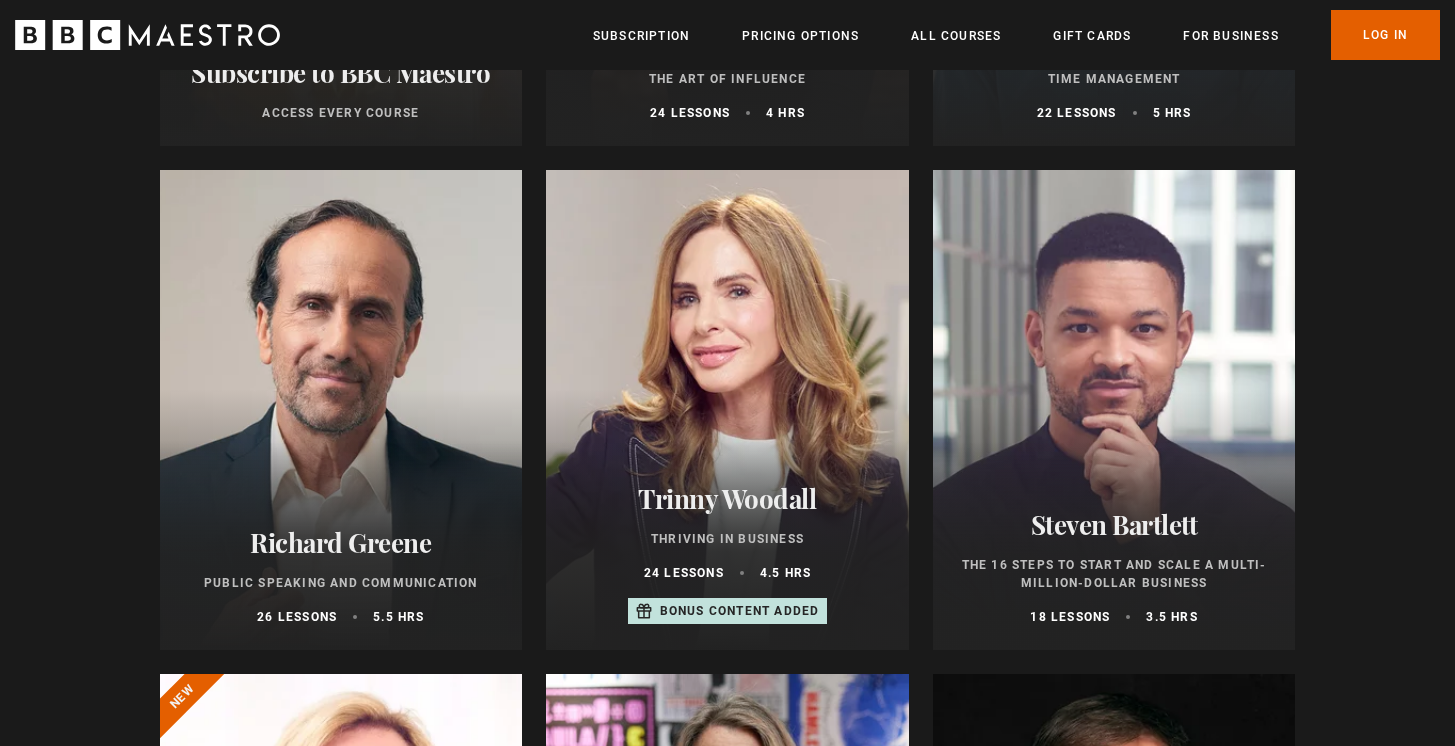 click at bounding box center [341, 410] 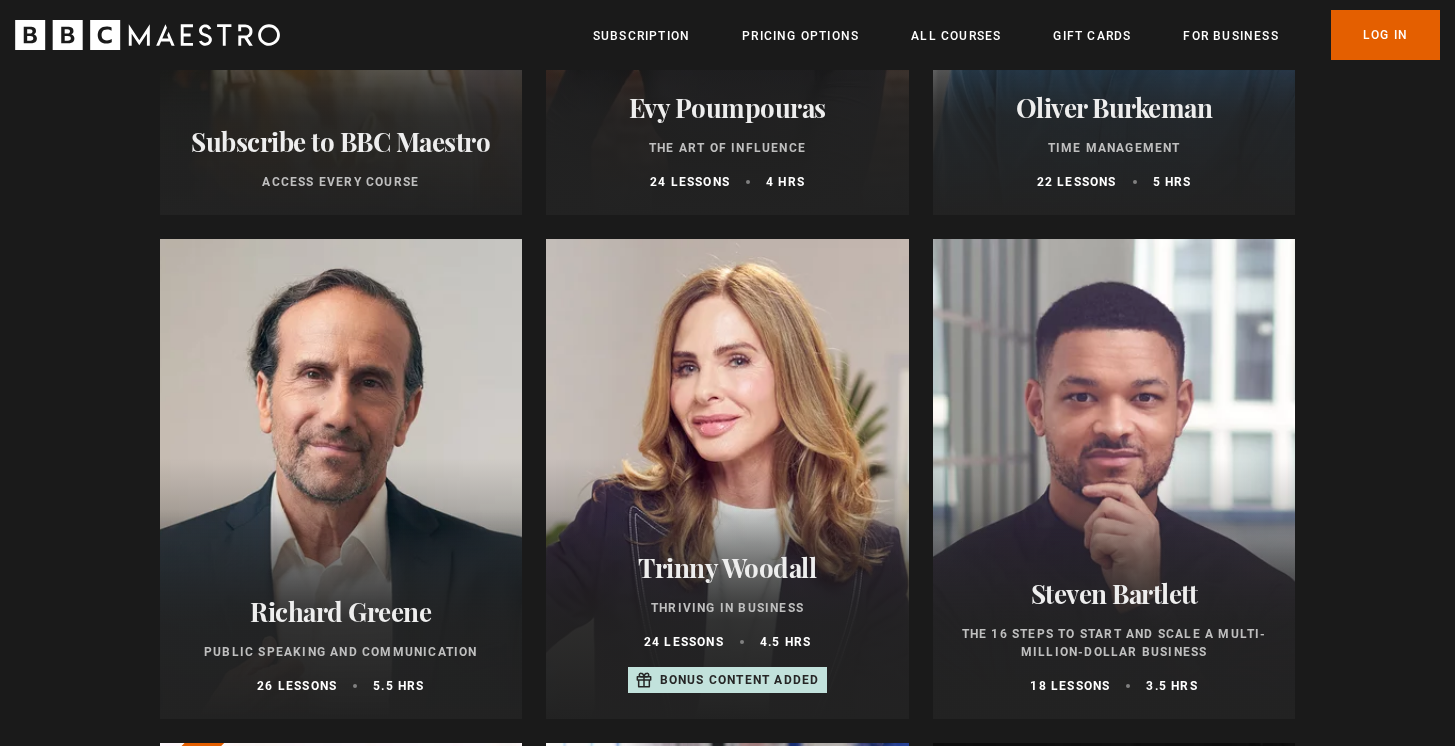 scroll, scrollTop: 897, scrollLeft: 0, axis: vertical 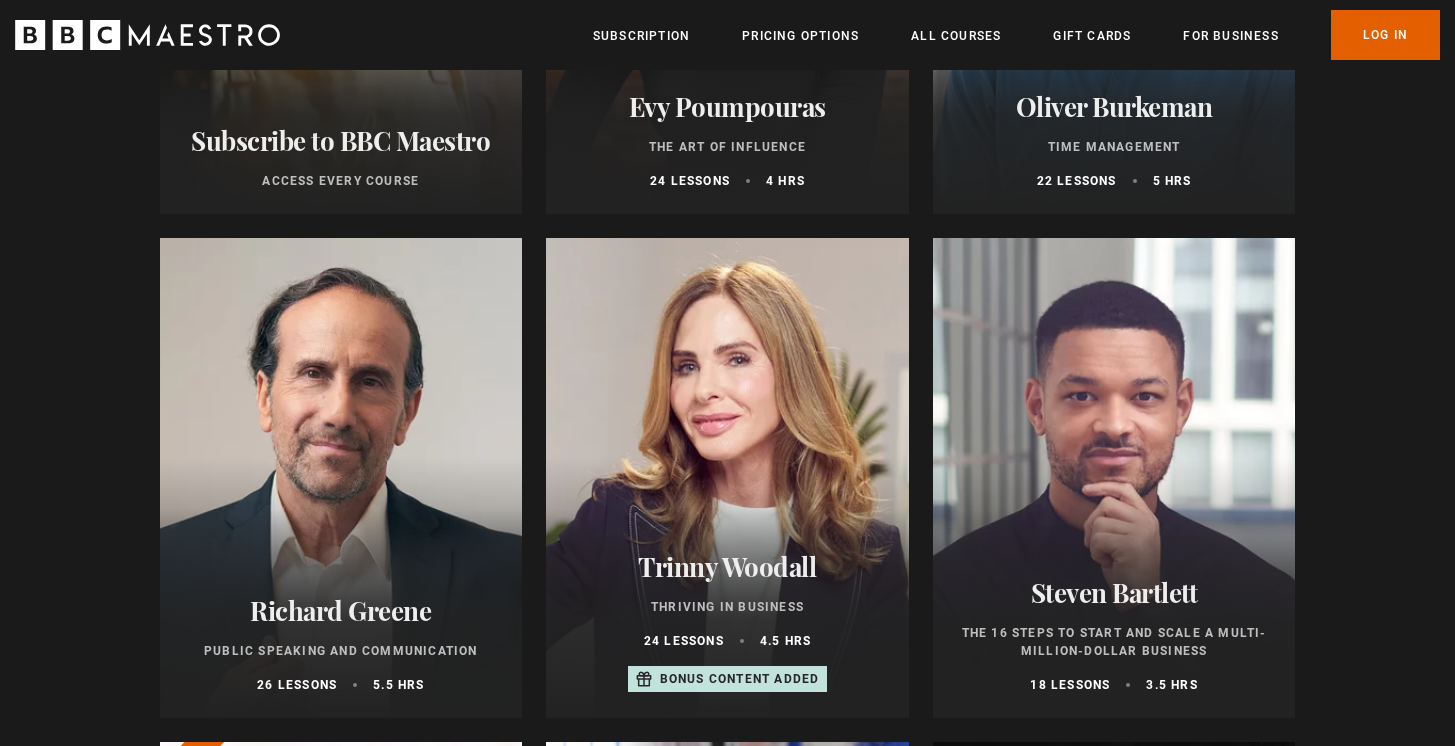 click at bounding box center [727, 478] 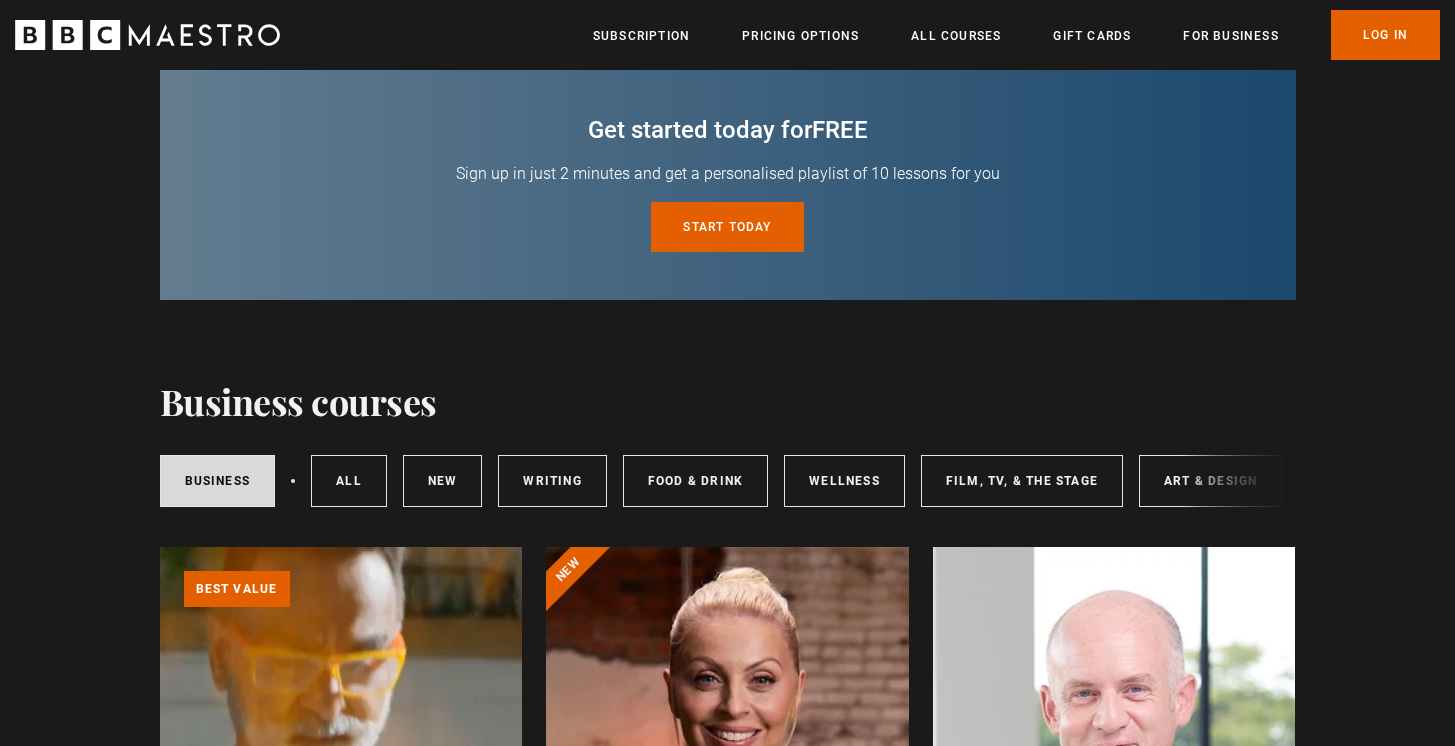 scroll, scrollTop: 91, scrollLeft: 0, axis: vertical 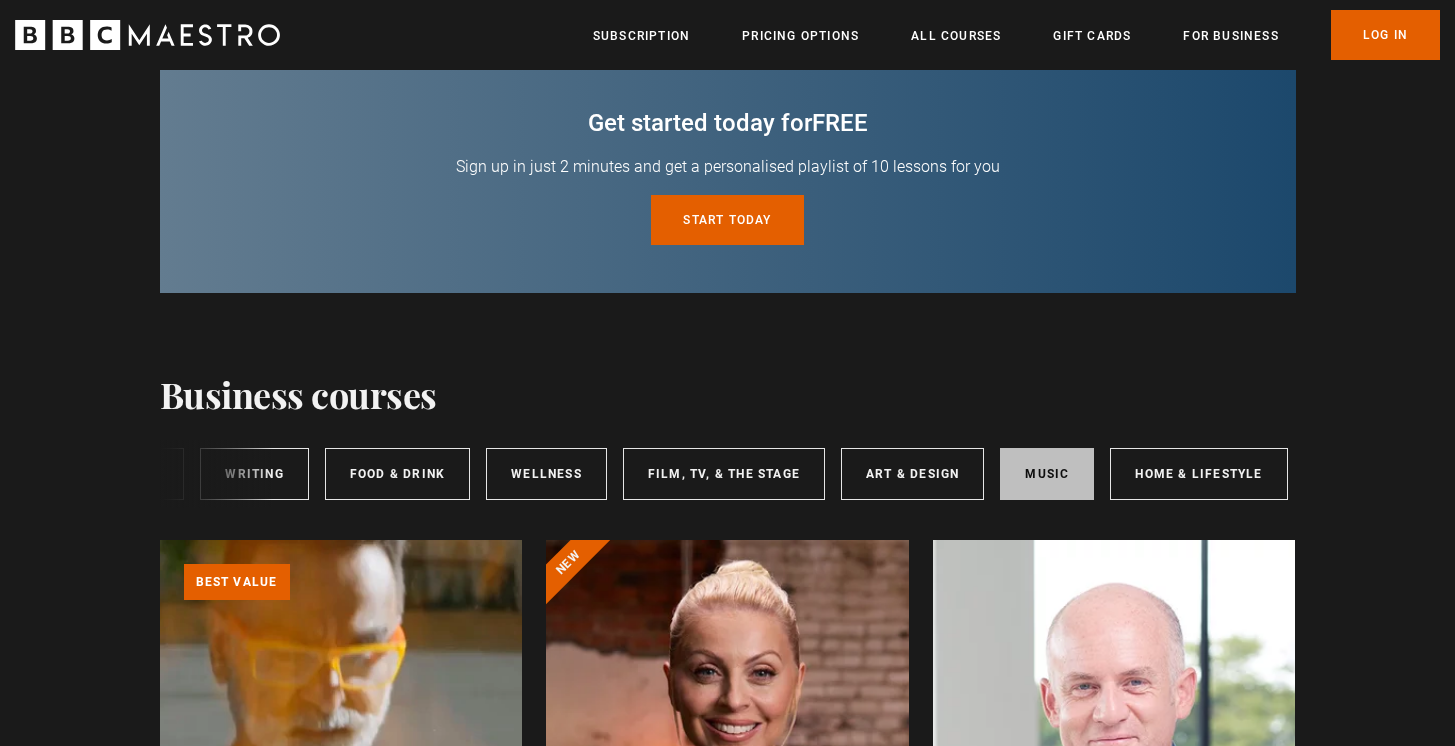 click on "Music" at bounding box center [1047, 474] 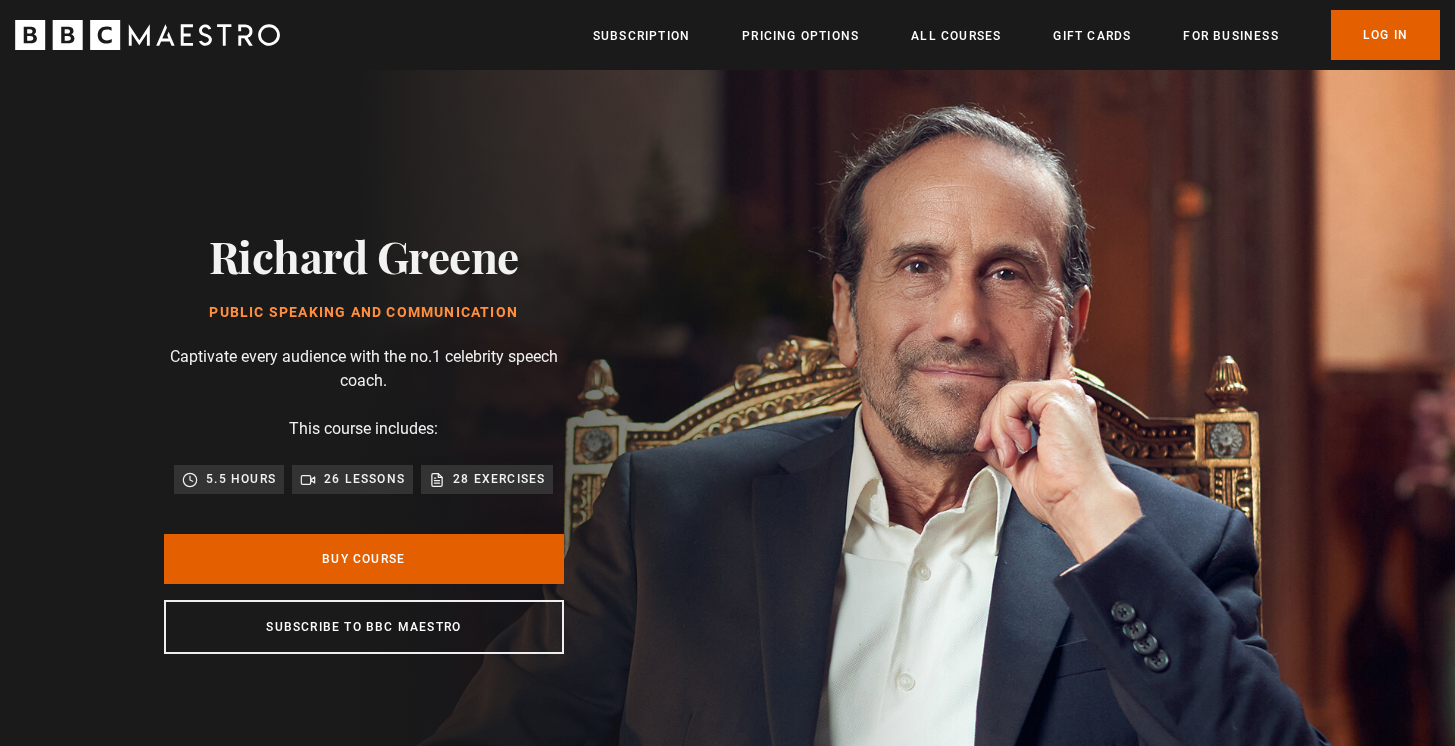 scroll, scrollTop: 0, scrollLeft: 0, axis: both 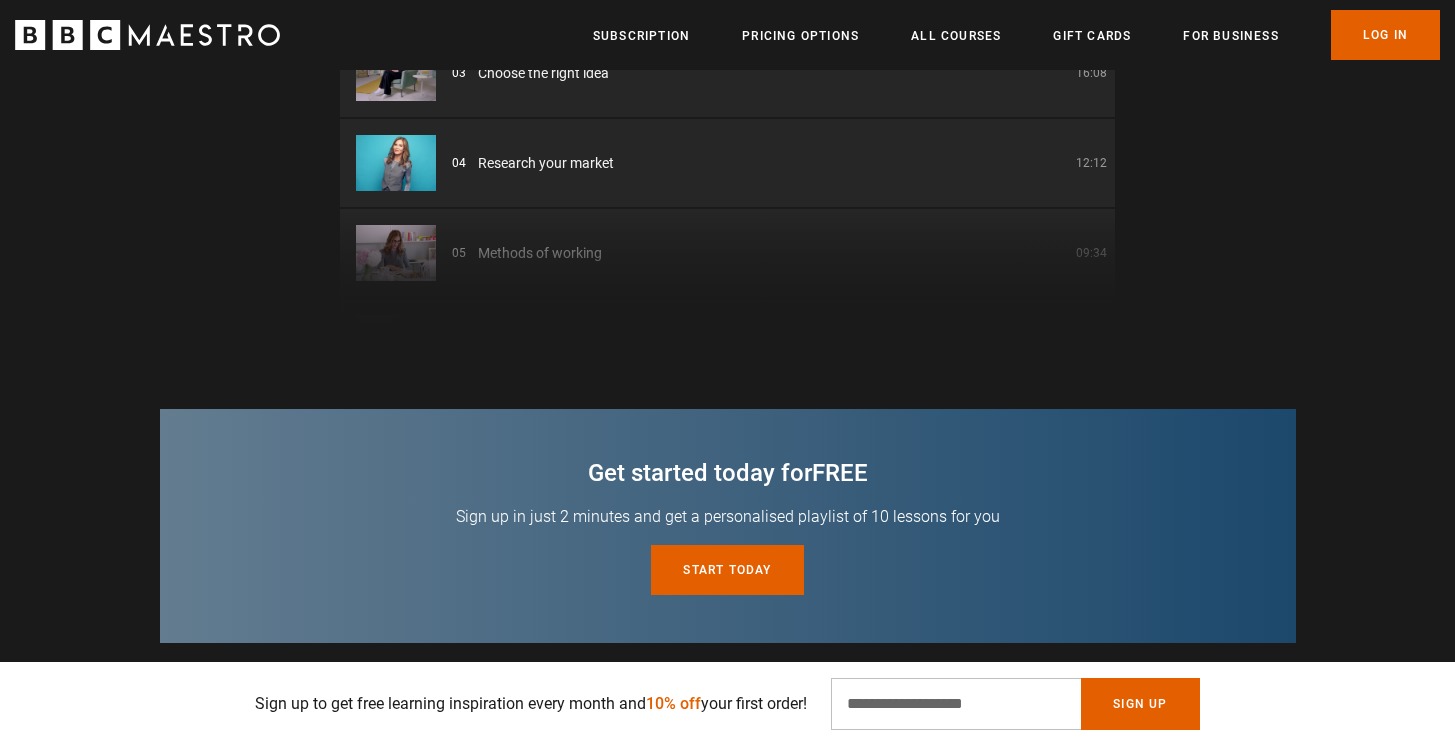 click on "04
Research your market
12:12" at bounding box center (779, 163) 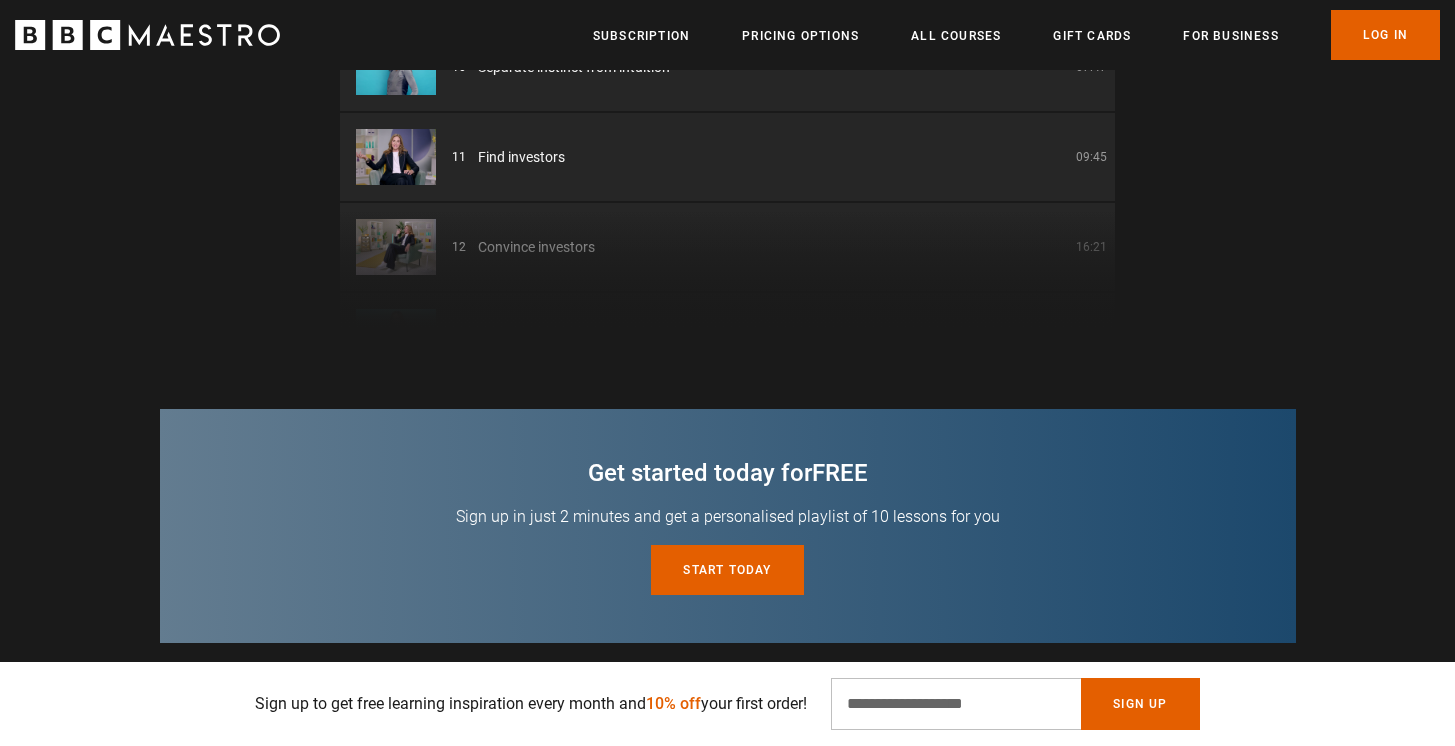 scroll, scrollTop: 653, scrollLeft: 0, axis: vertical 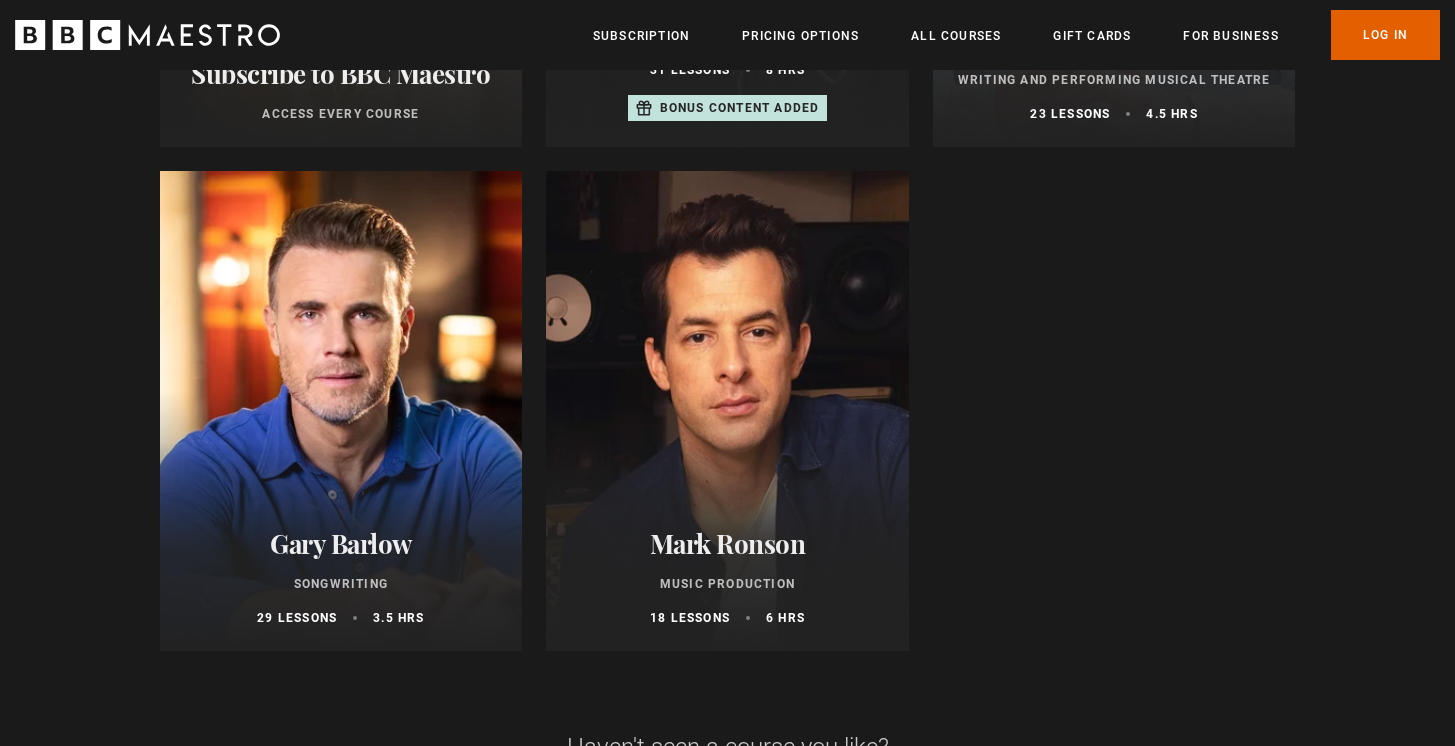 click at bounding box center [727, 411] 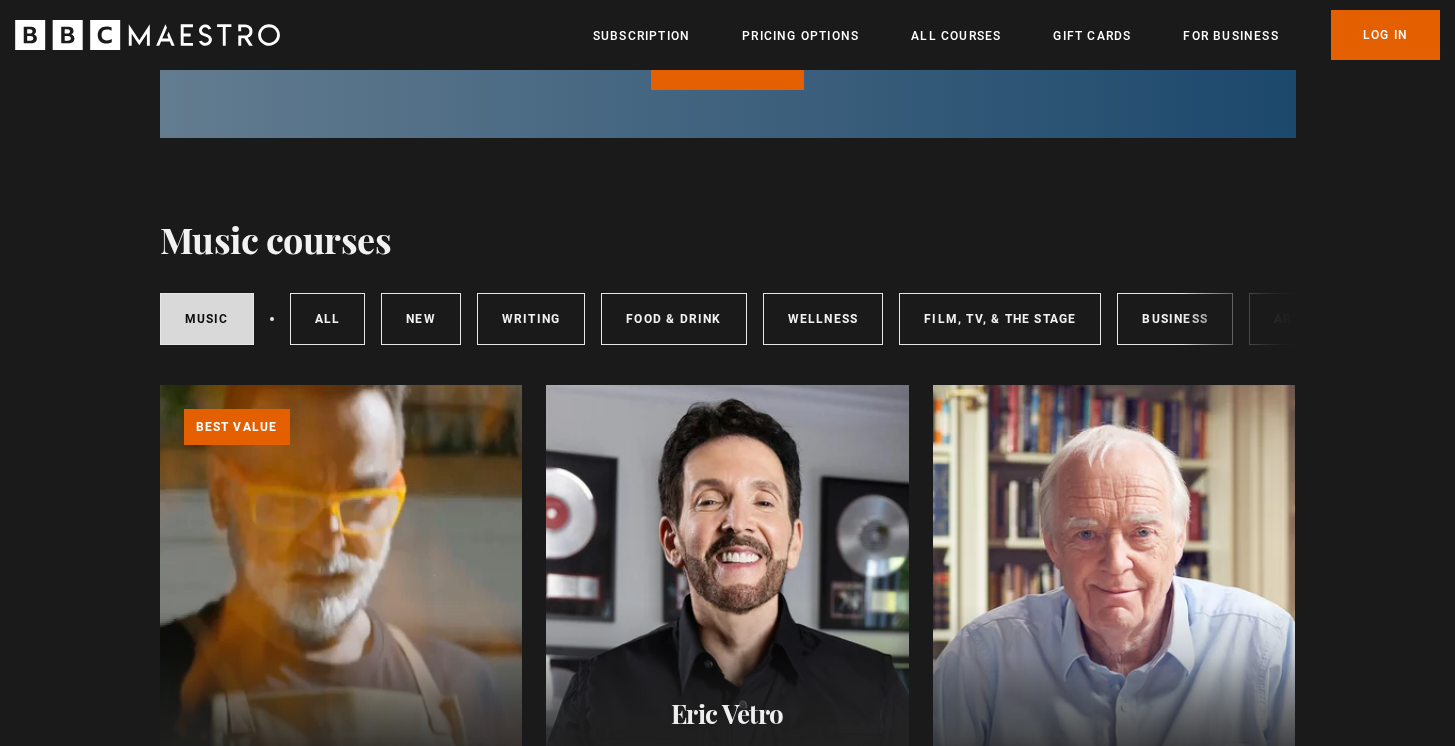 scroll, scrollTop: 227, scrollLeft: 0, axis: vertical 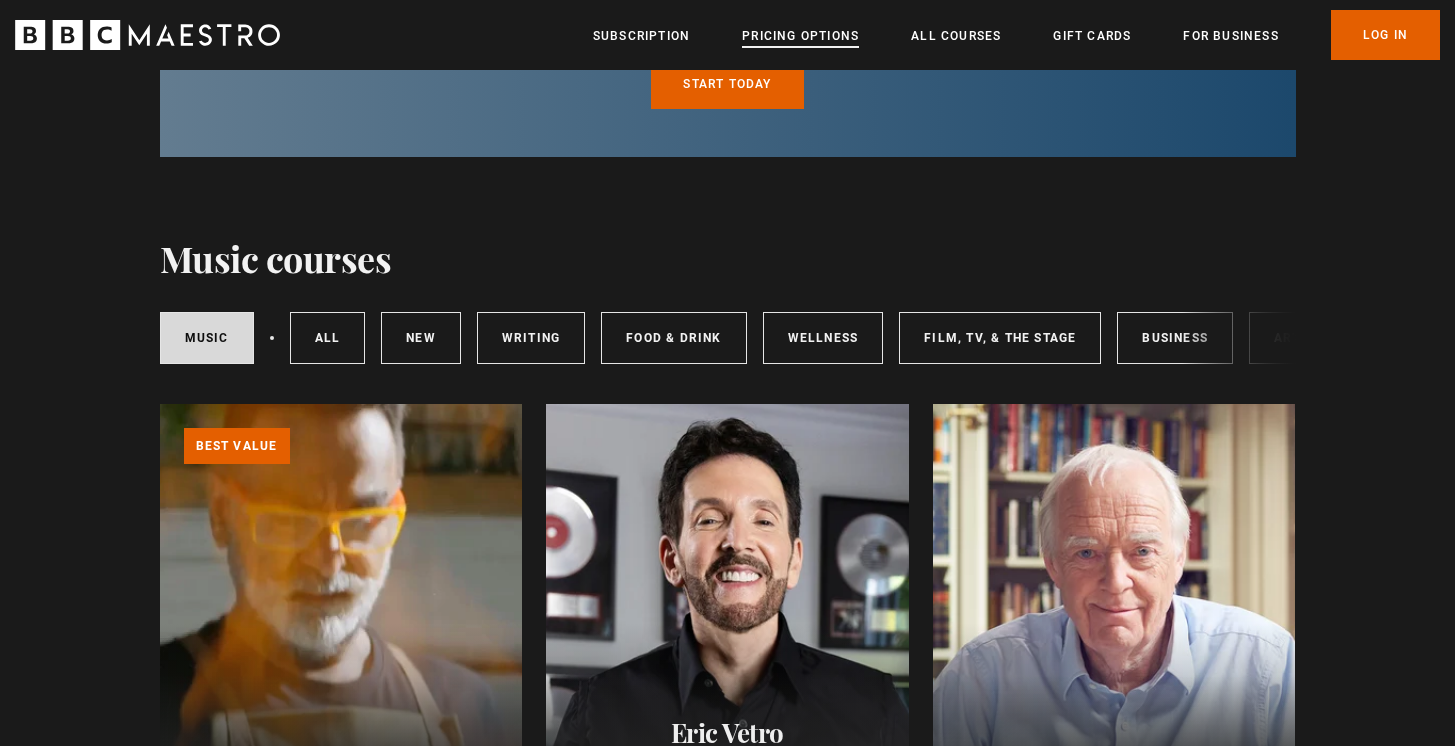 click on "Pricing Options" at bounding box center (800, 36) 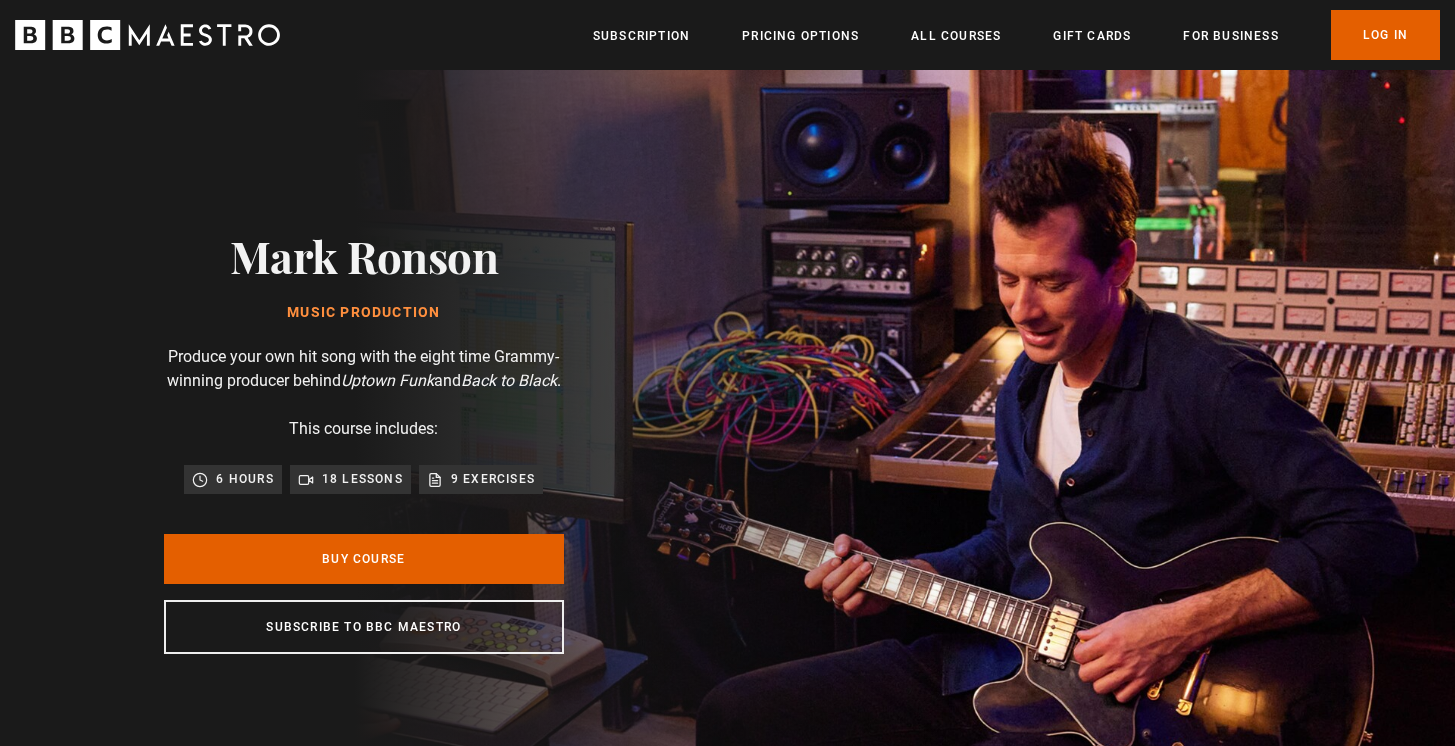 scroll, scrollTop: 0, scrollLeft: 0, axis: both 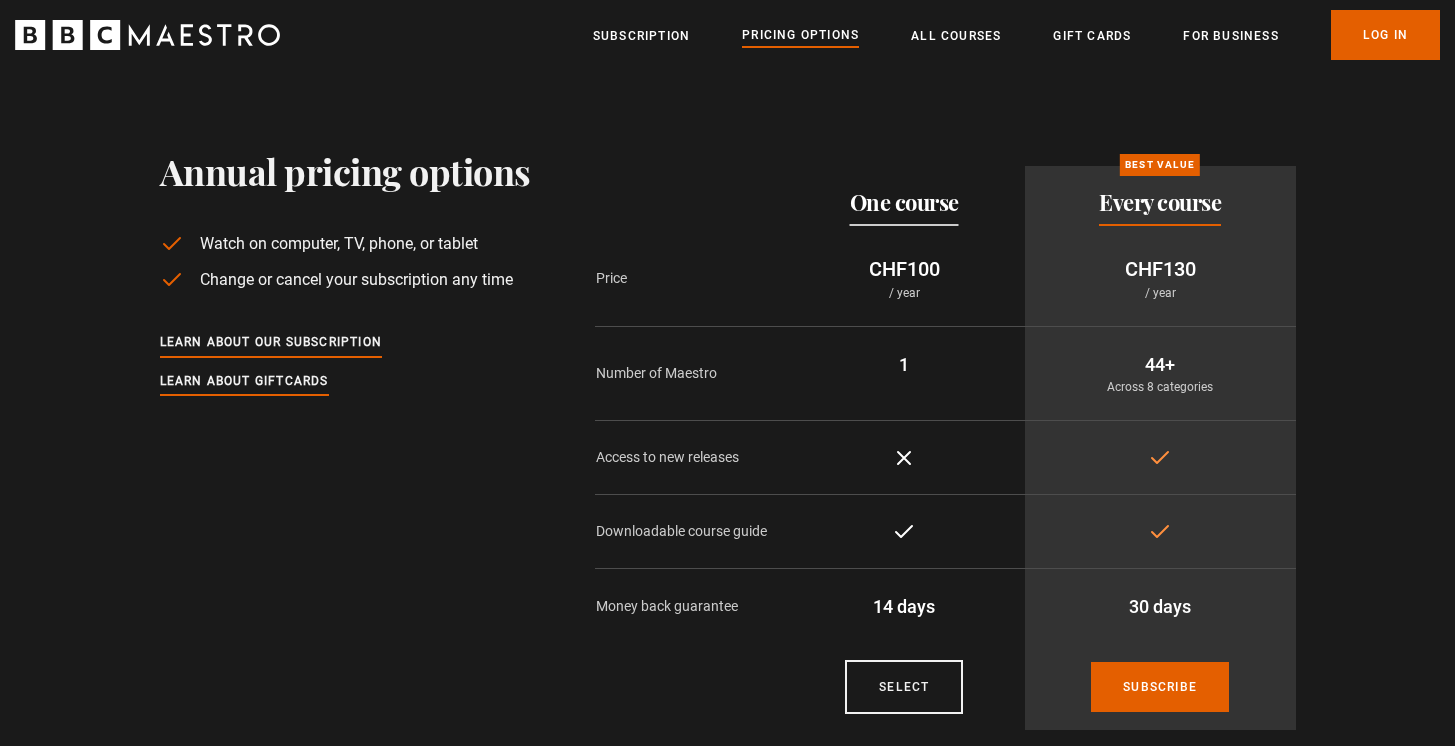 click on "One course" at bounding box center (904, 202) 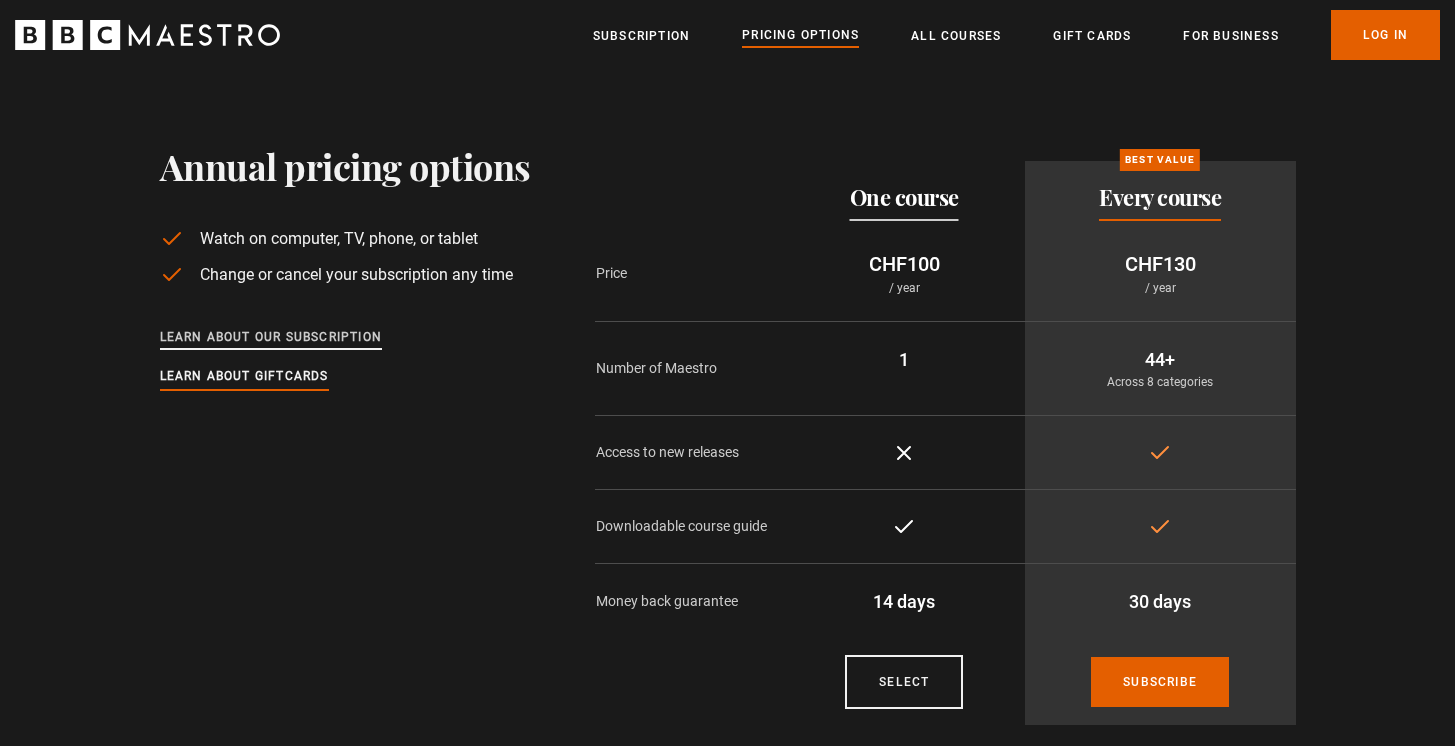 click on "Learn about our subscription" at bounding box center [271, 338] 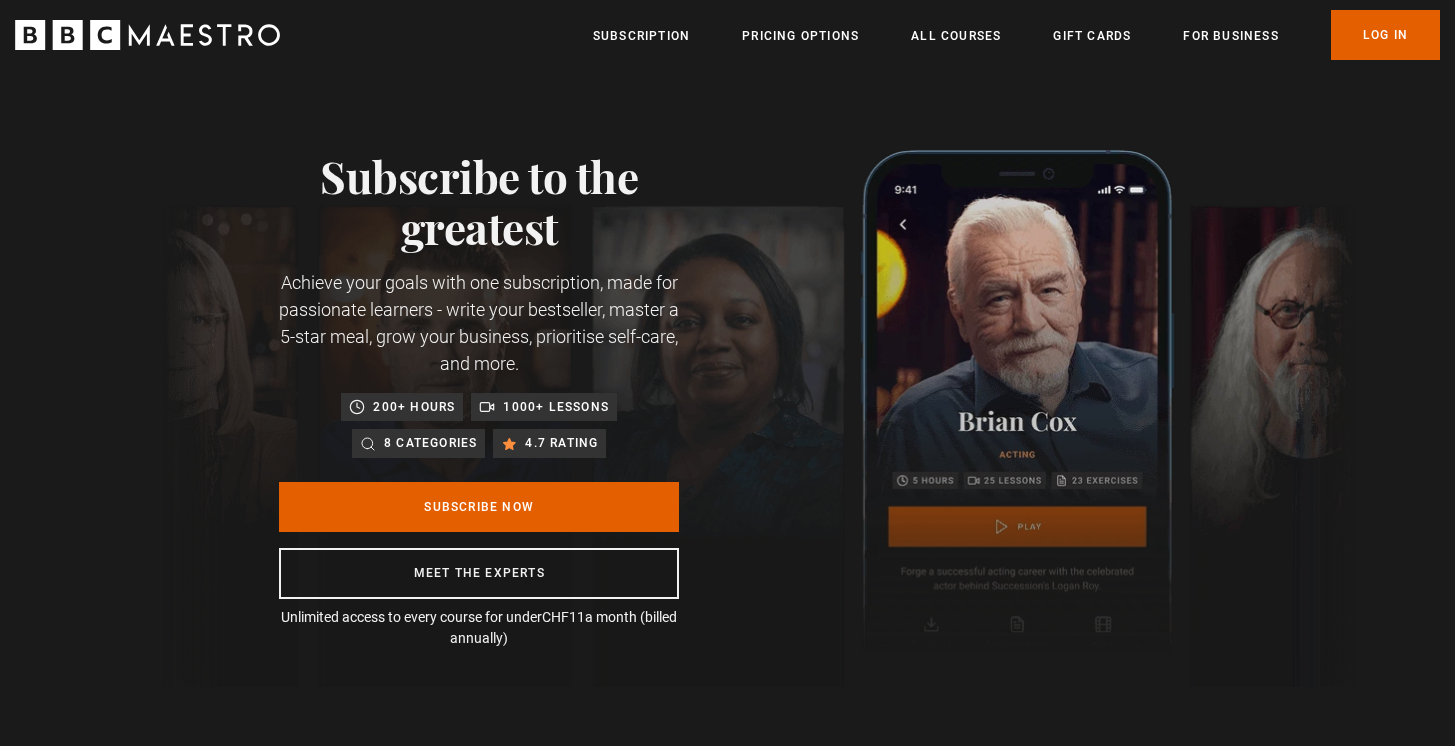 scroll, scrollTop: 0, scrollLeft: 0, axis: both 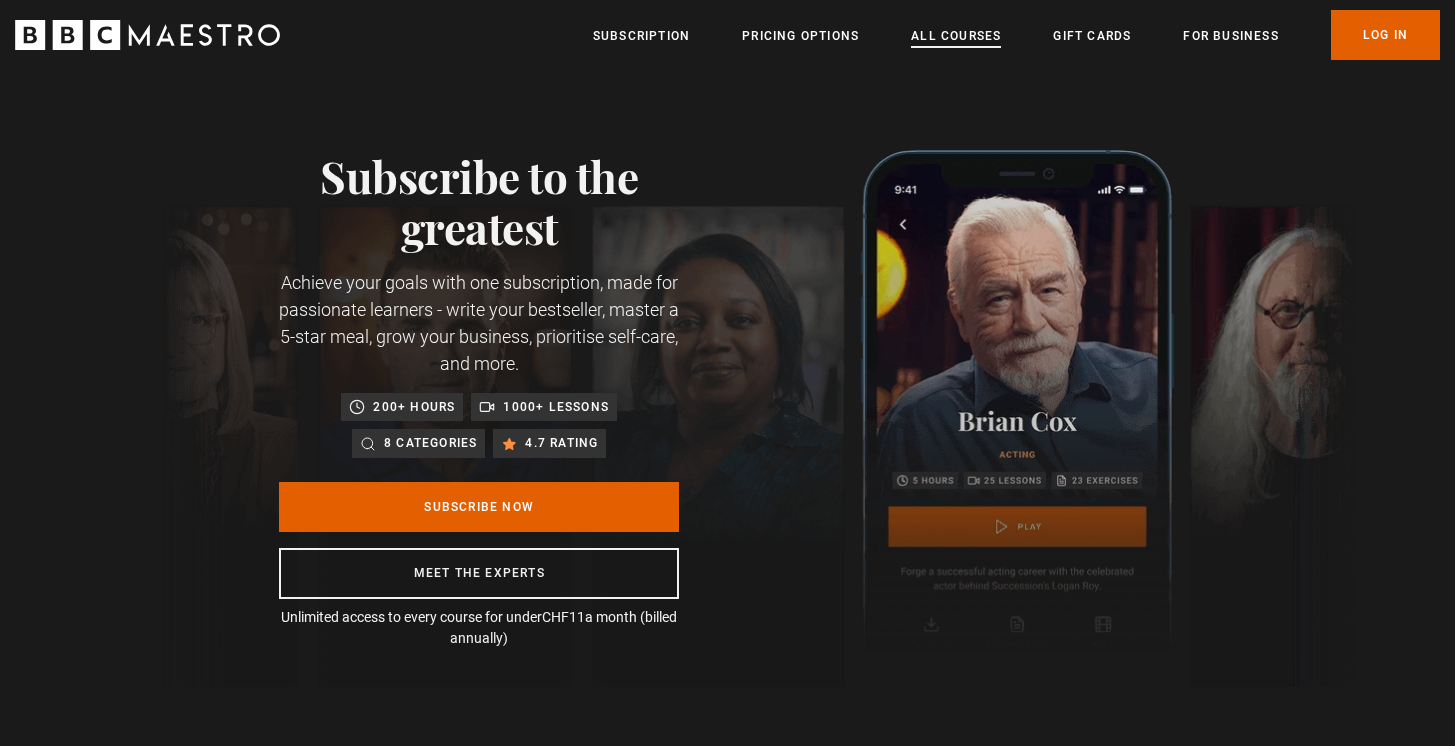 click on "All Courses" at bounding box center (956, 36) 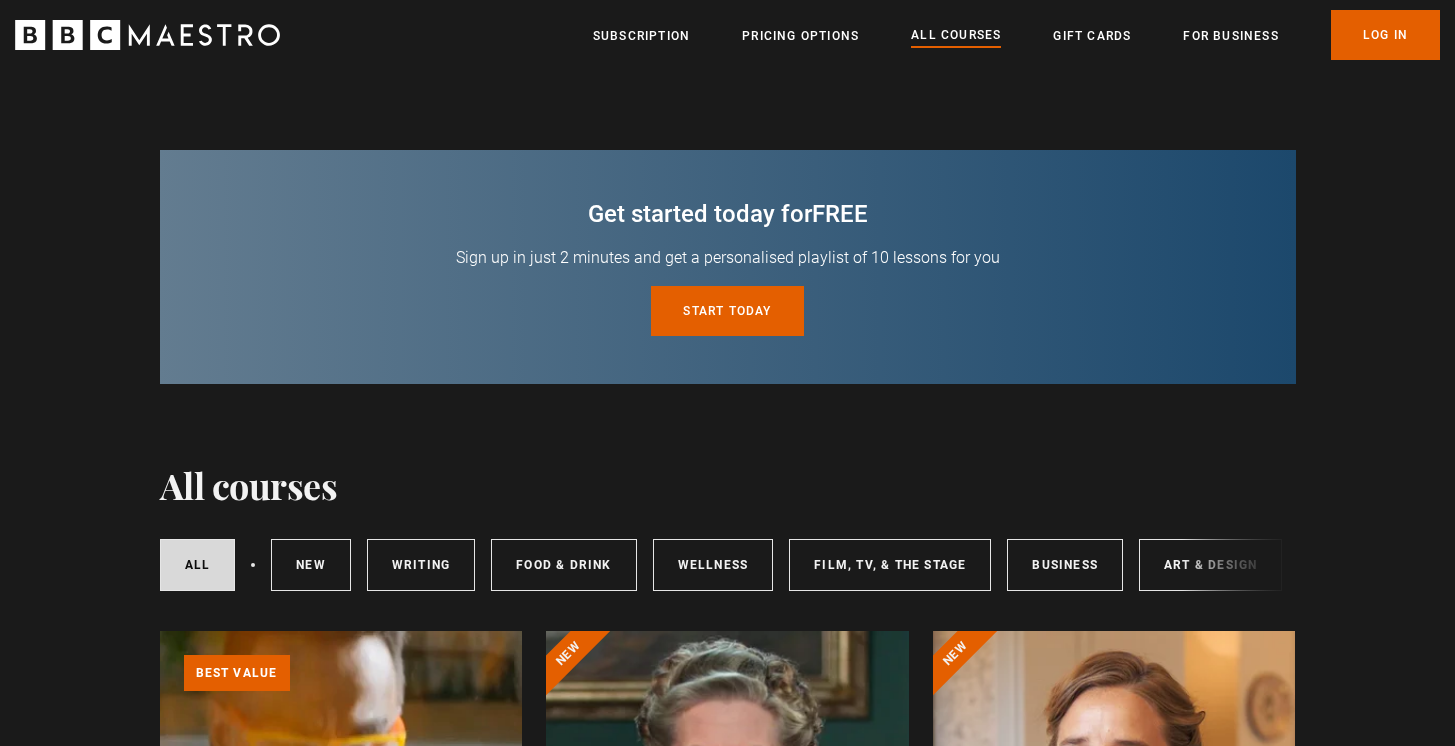 scroll, scrollTop: 0, scrollLeft: 0, axis: both 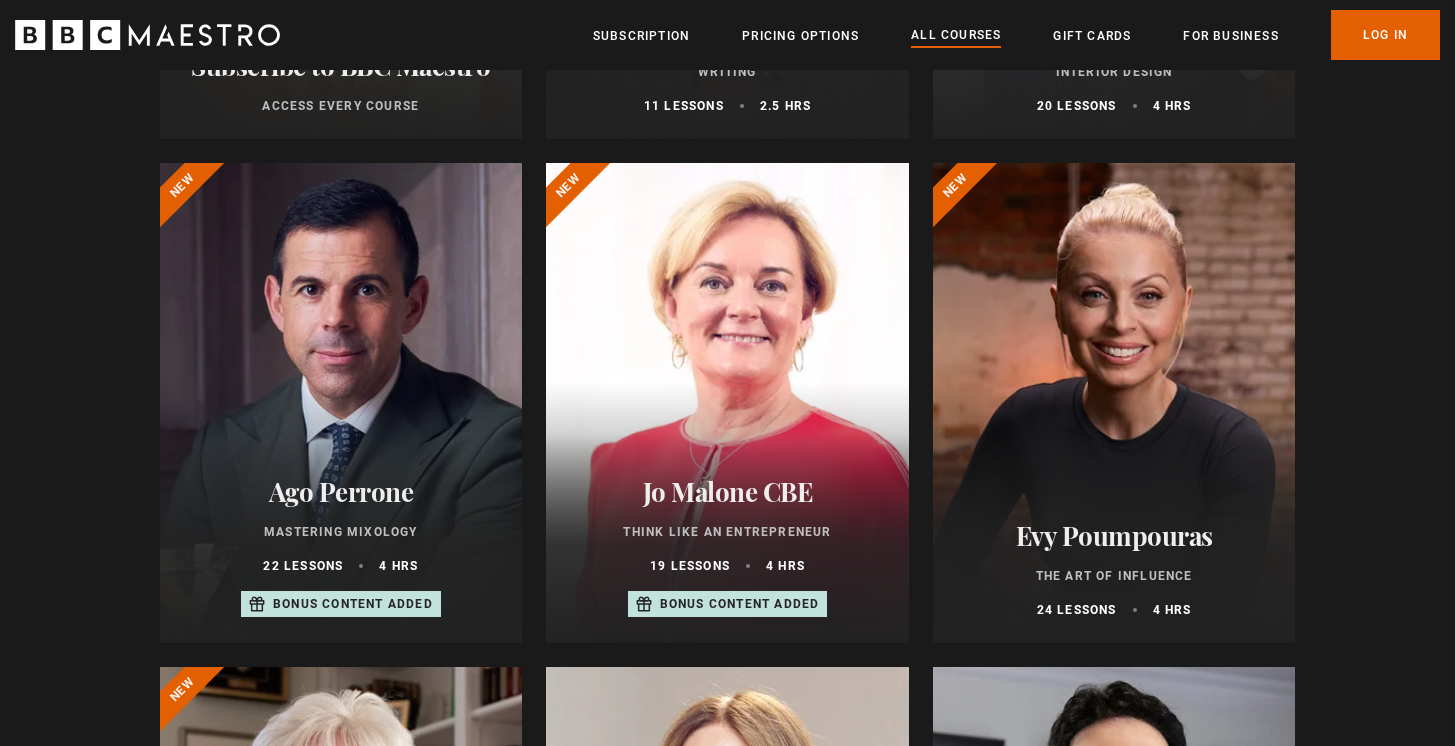 click at bounding box center (727, 403) 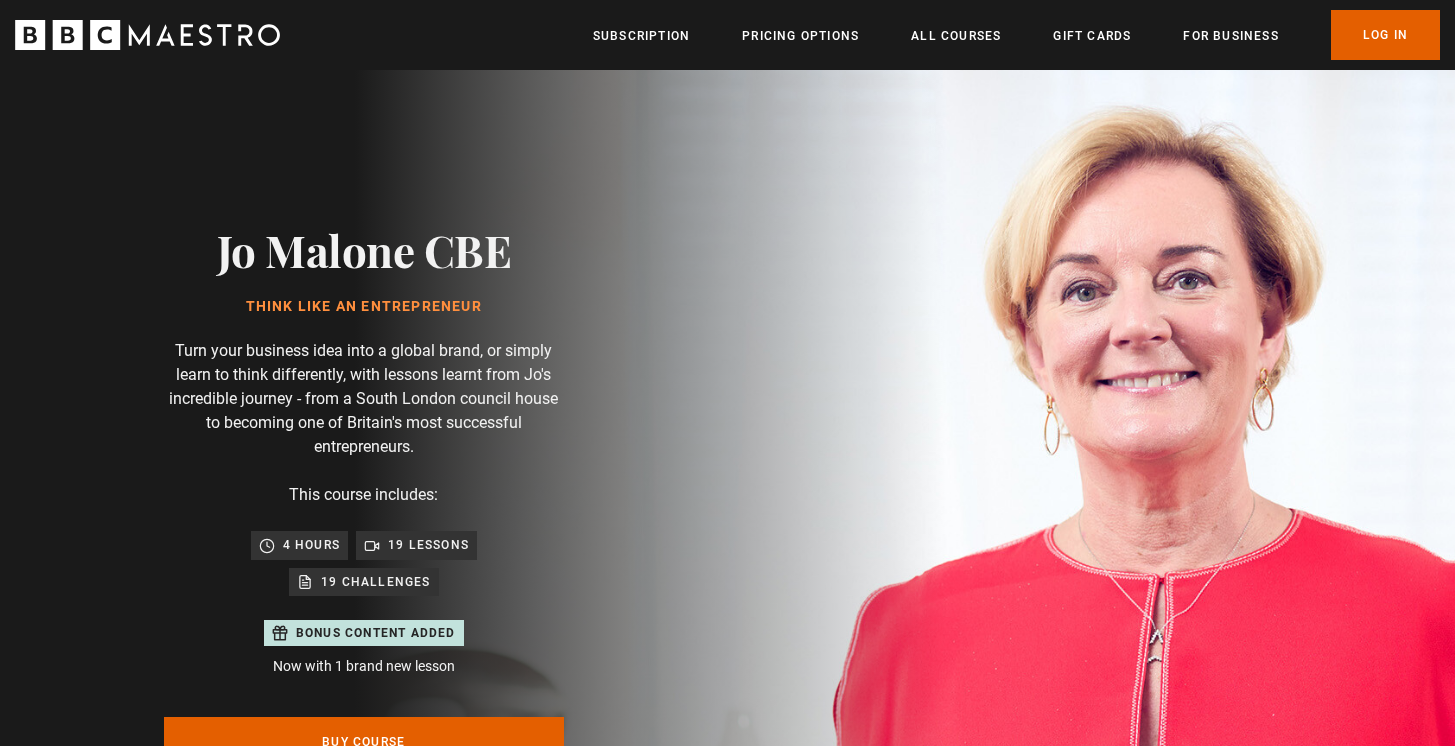 scroll, scrollTop: 0, scrollLeft: 0, axis: both 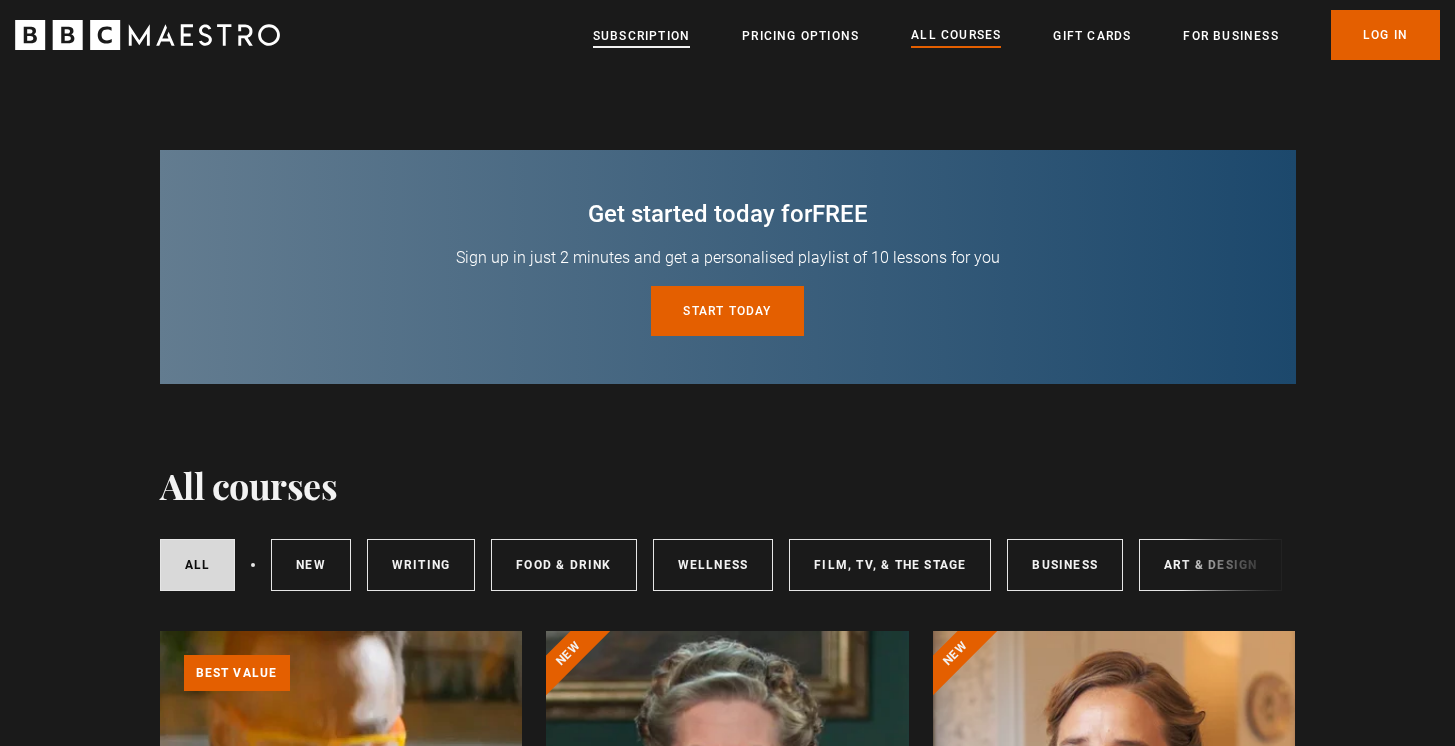 click on "Subscription" at bounding box center (641, 36) 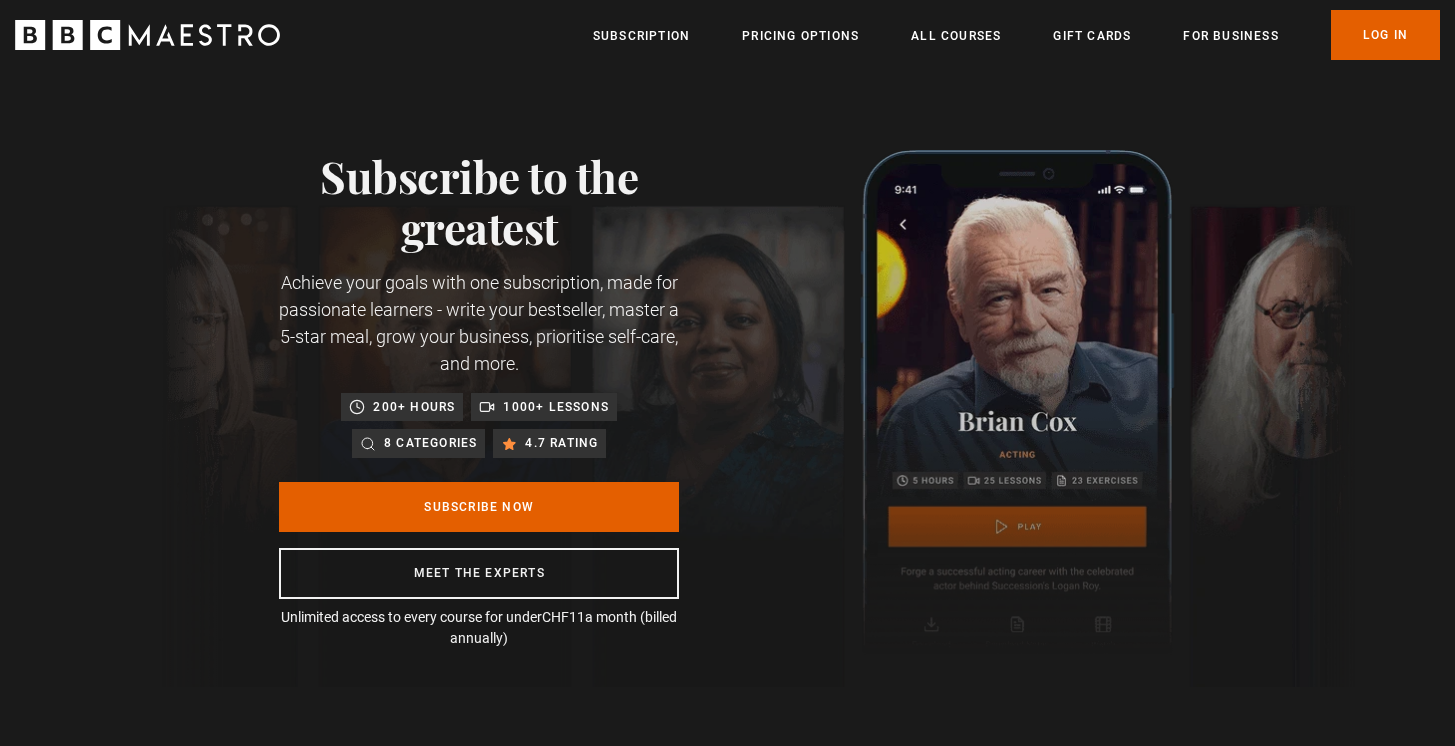 scroll, scrollTop: 0, scrollLeft: 0, axis: both 